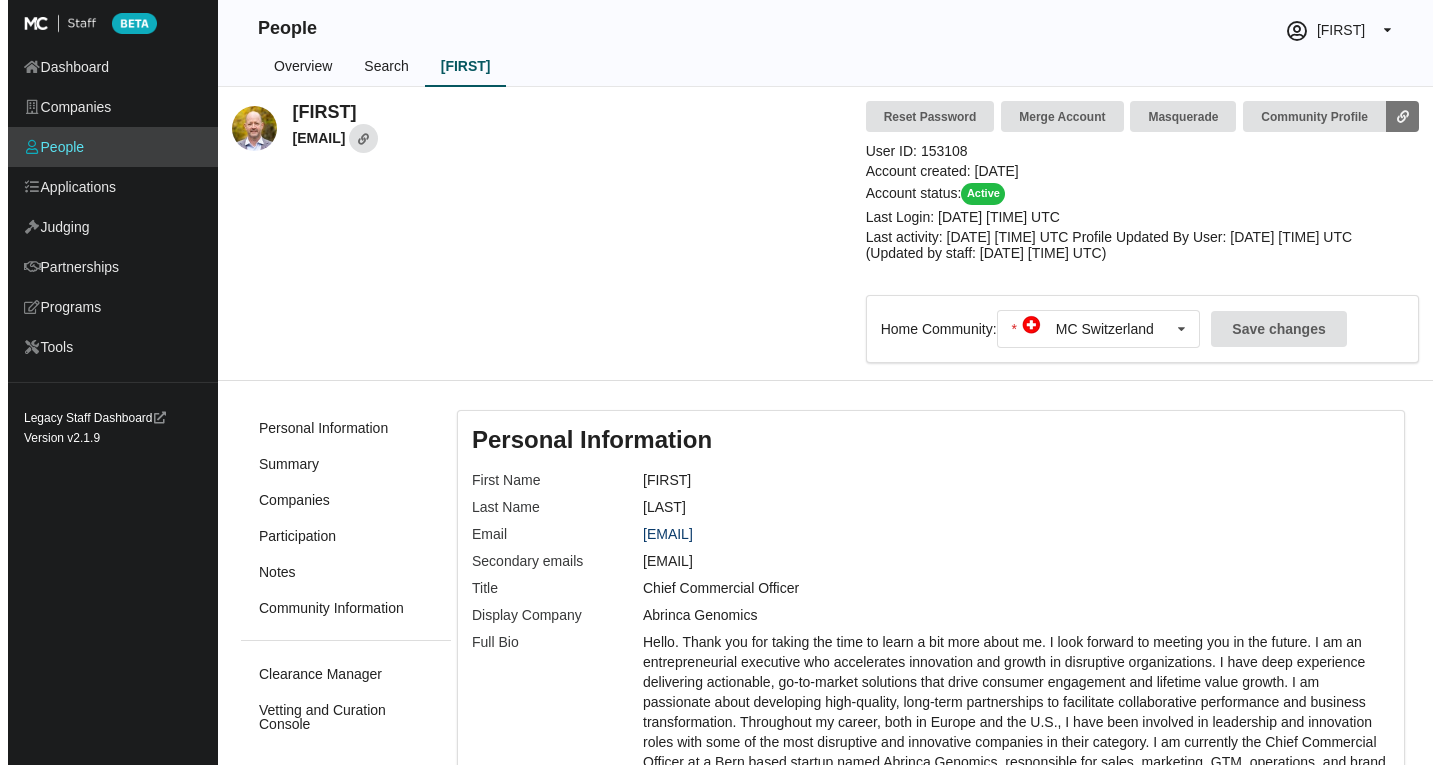 scroll, scrollTop: 0, scrollLeft: 0, axis: both 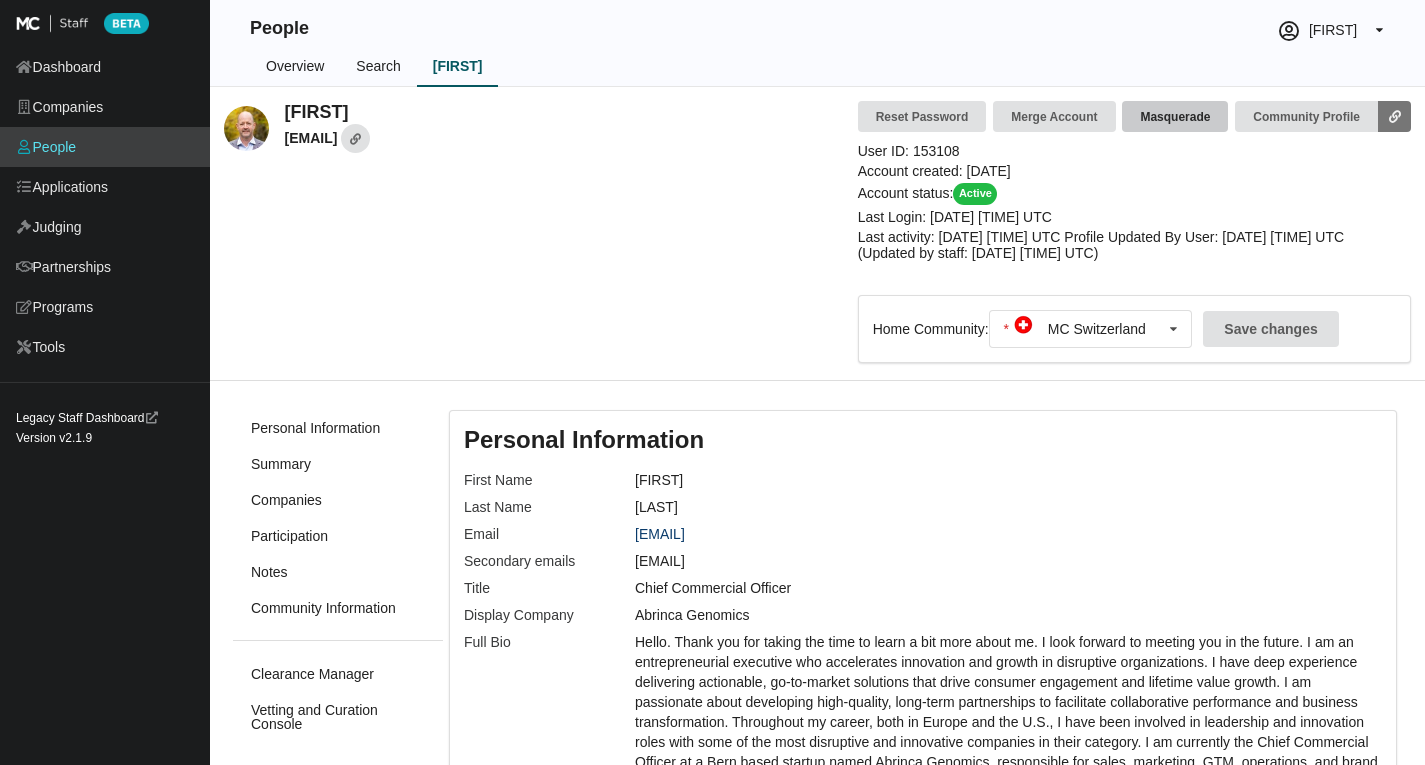 click on "Masquerade" at bounding box center (1175, 116) 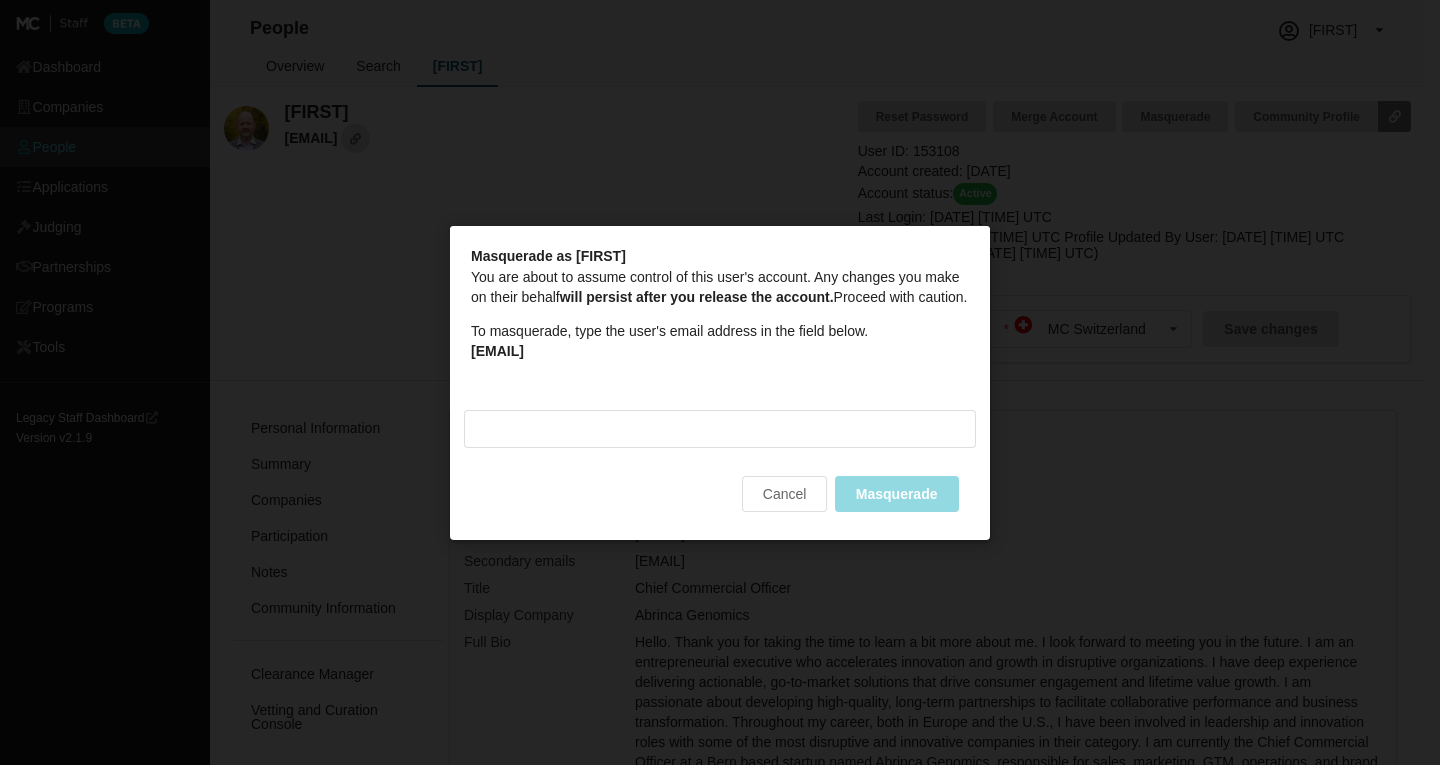 click on "To masquerade, type the user's email address in the field below.
tom@abrinca.com" at bounding box center [720, 340] 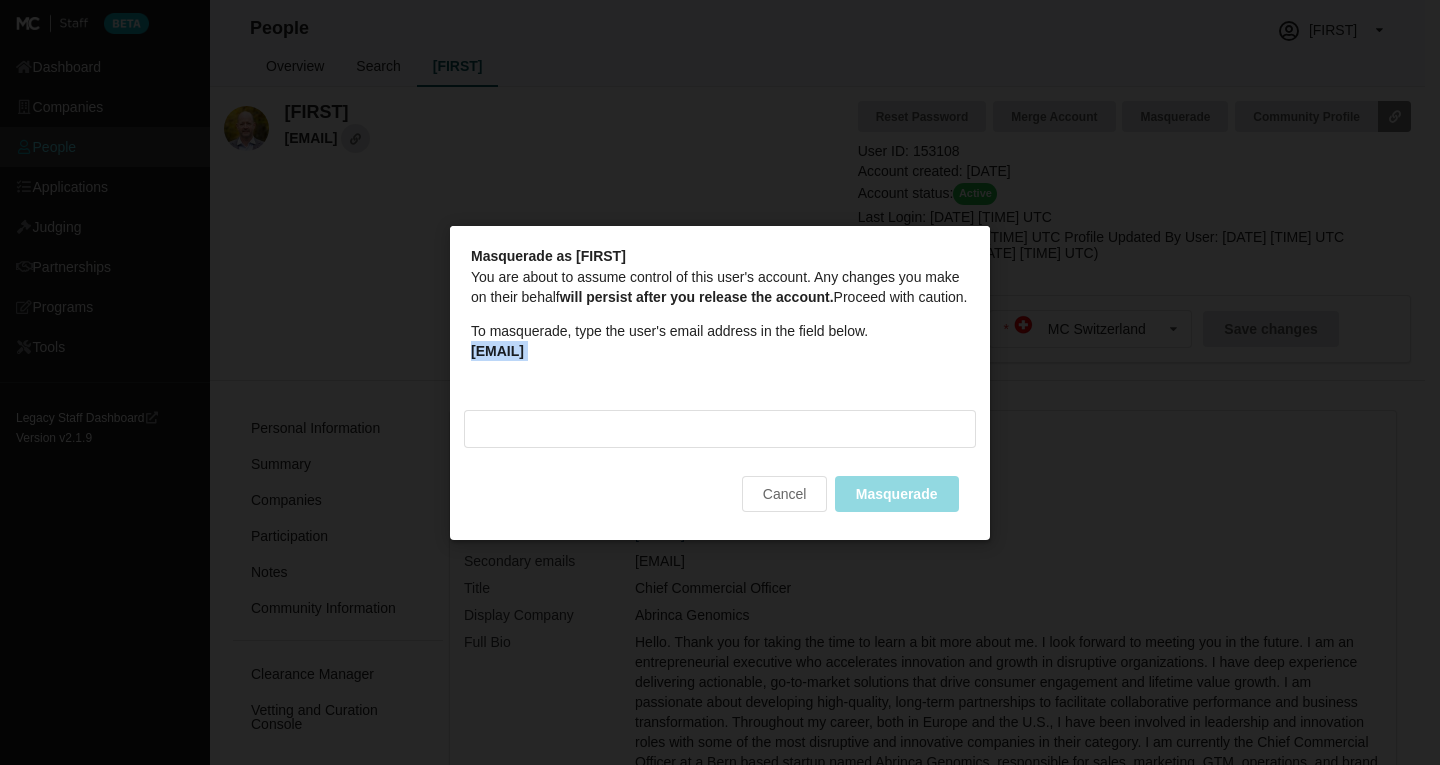 click on "To masquerade, type the user's email address in the field below.
tom@abrinca.com" at bounding box center [720, 340] 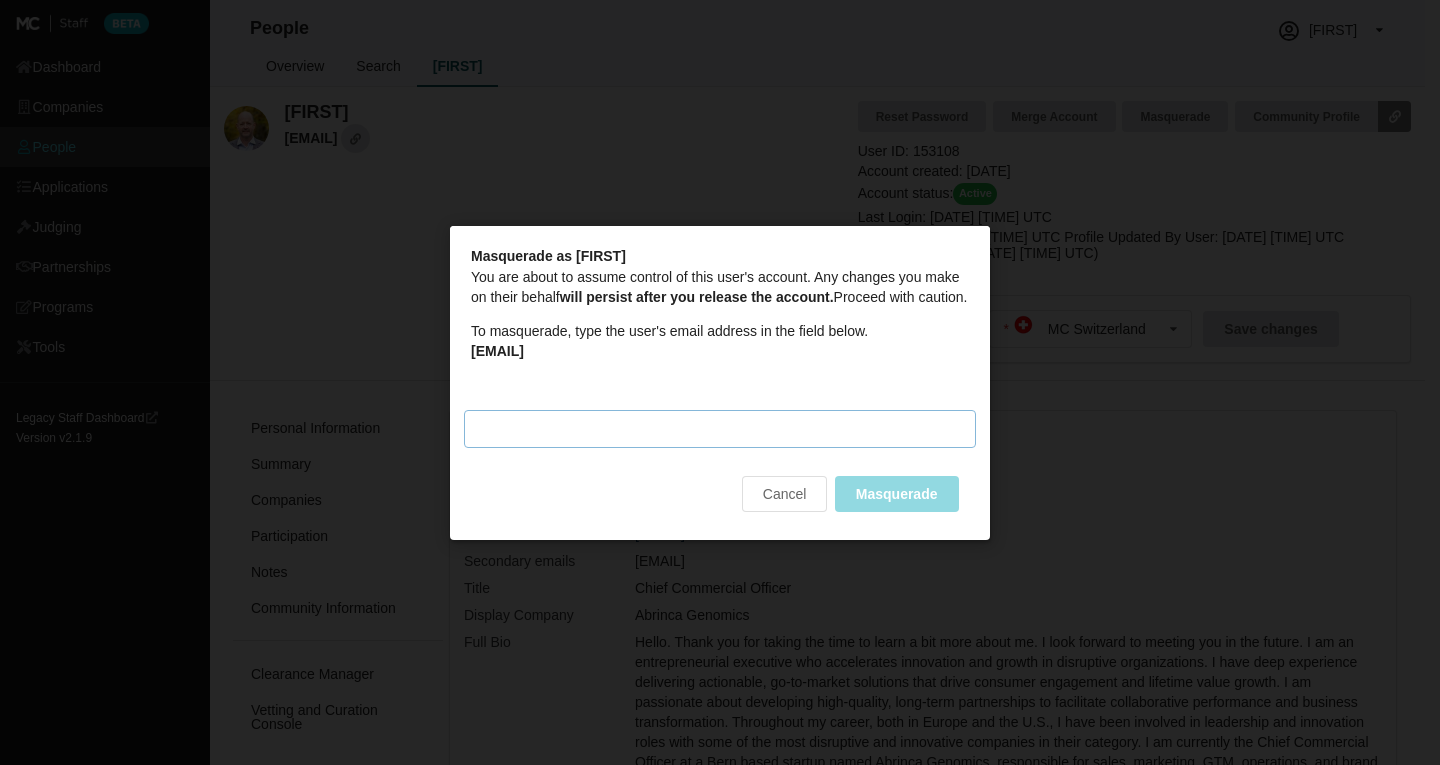 click on "Masquerade email" at bounding box center [720, 428] 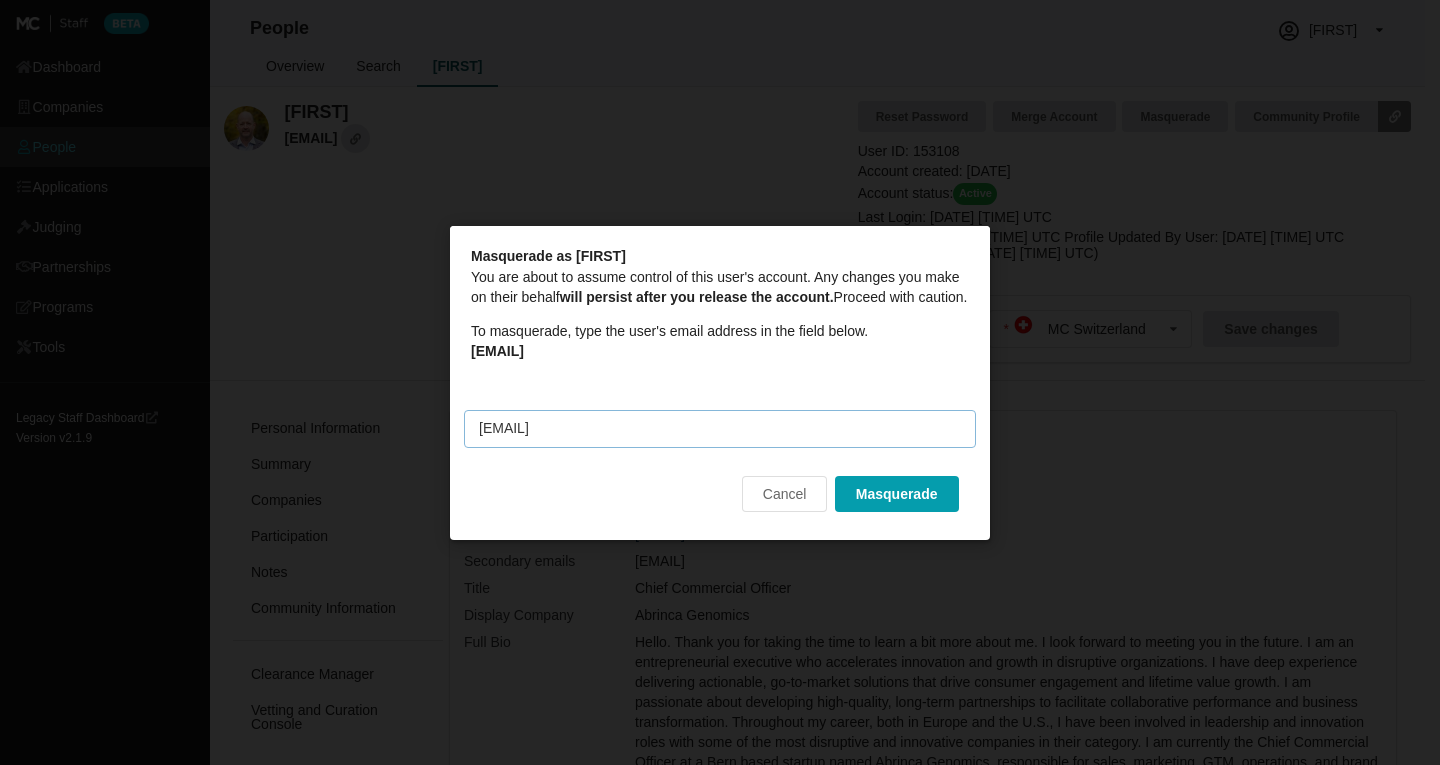 type on "[EMAIL]" 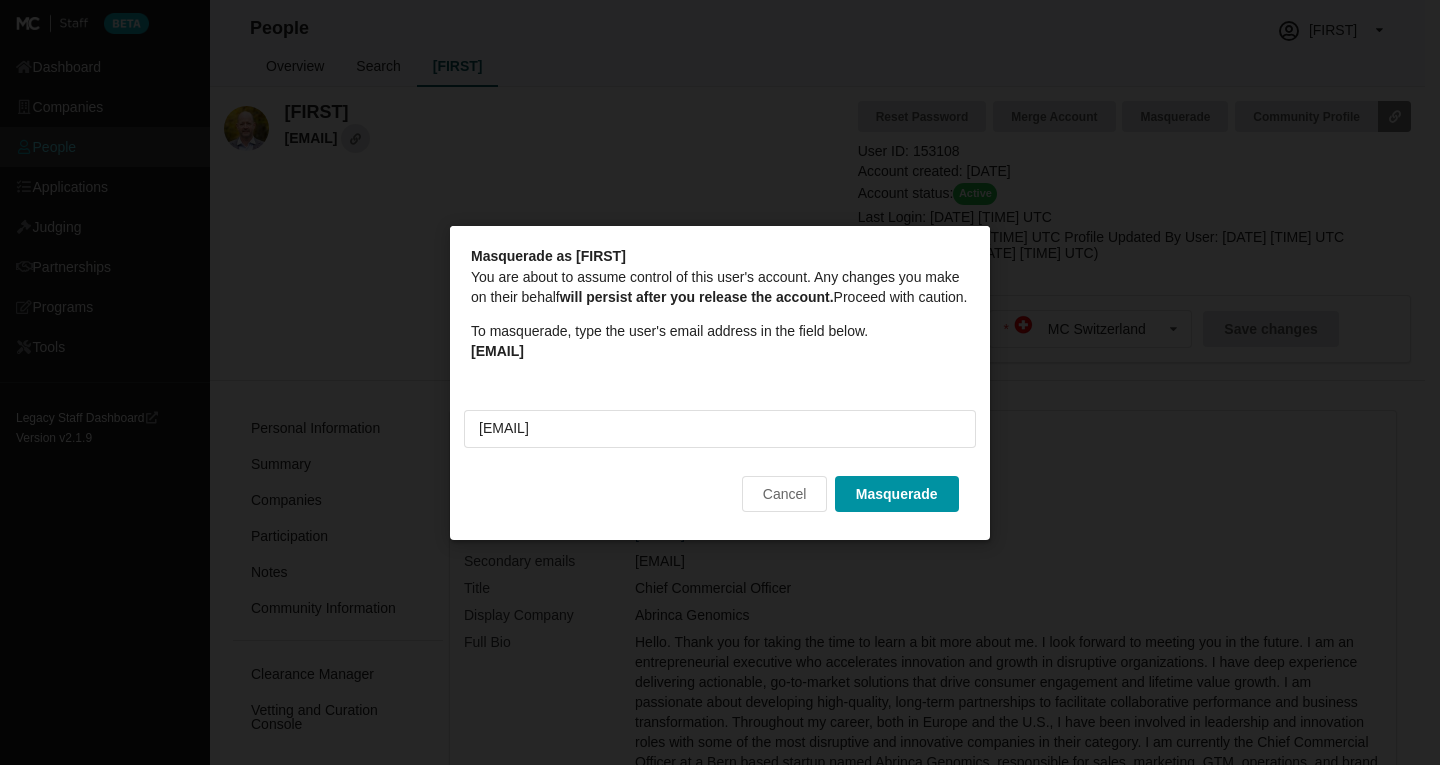 click on "Masquerade" at bounding box center [897, 493] 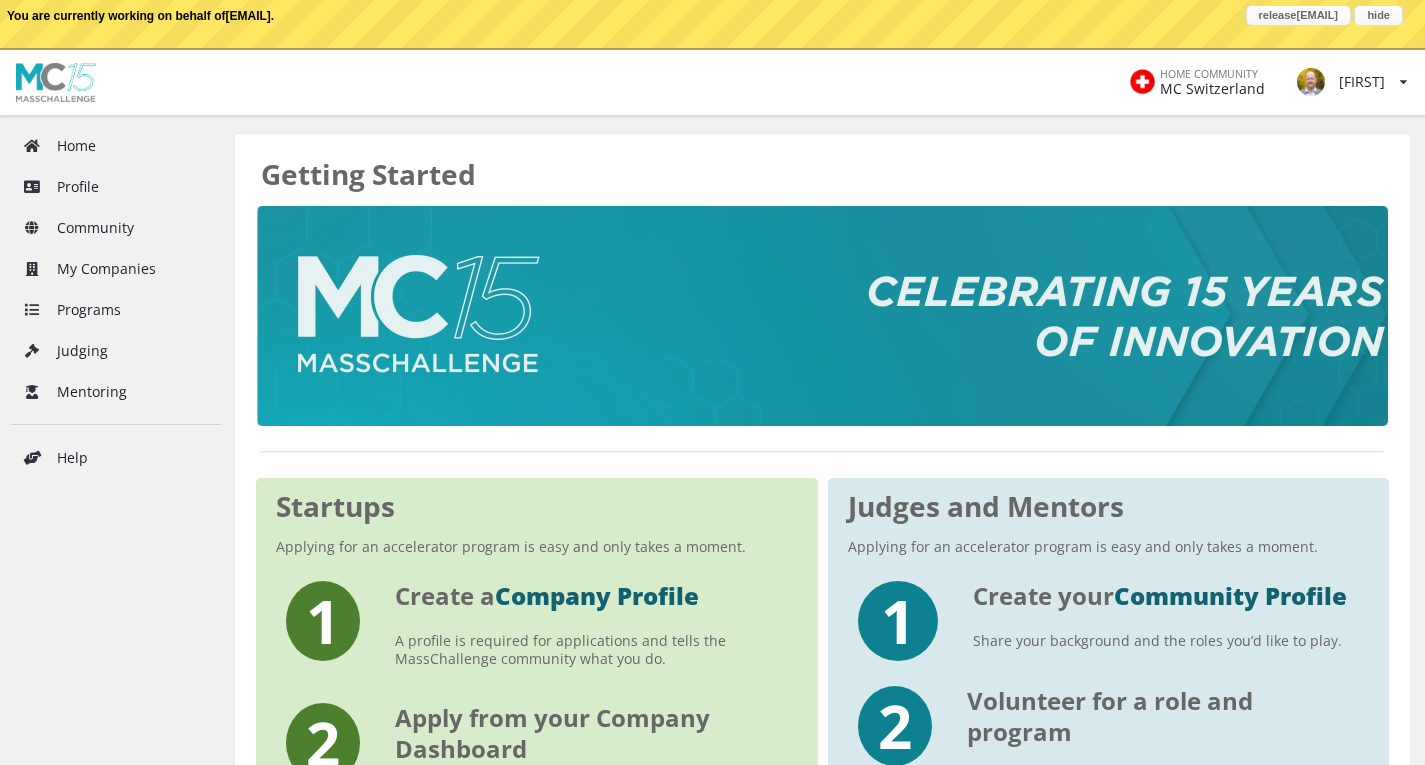 scroll, scrollTop: 0, scrollLeft: 0, axis: both 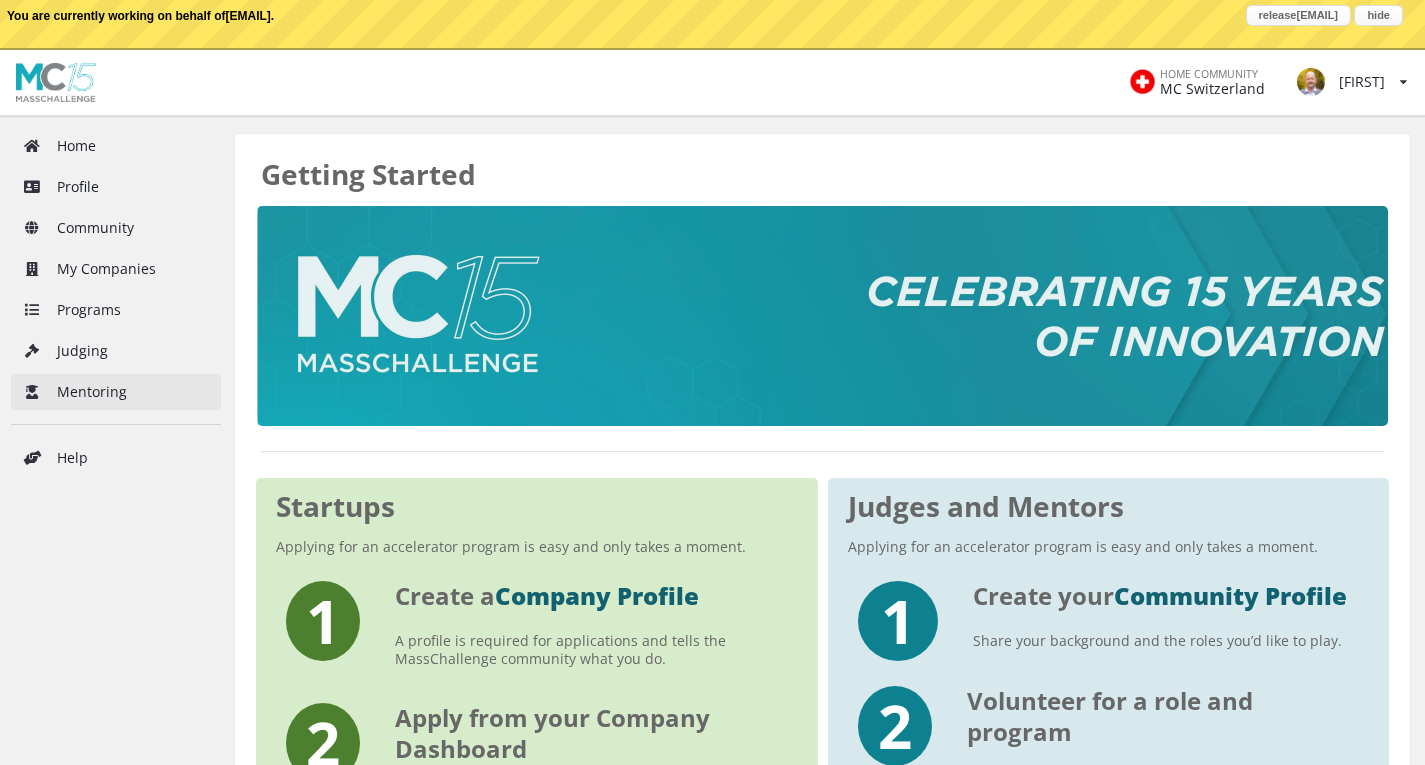click on "Mentoring" at bounding box center (116, 392) 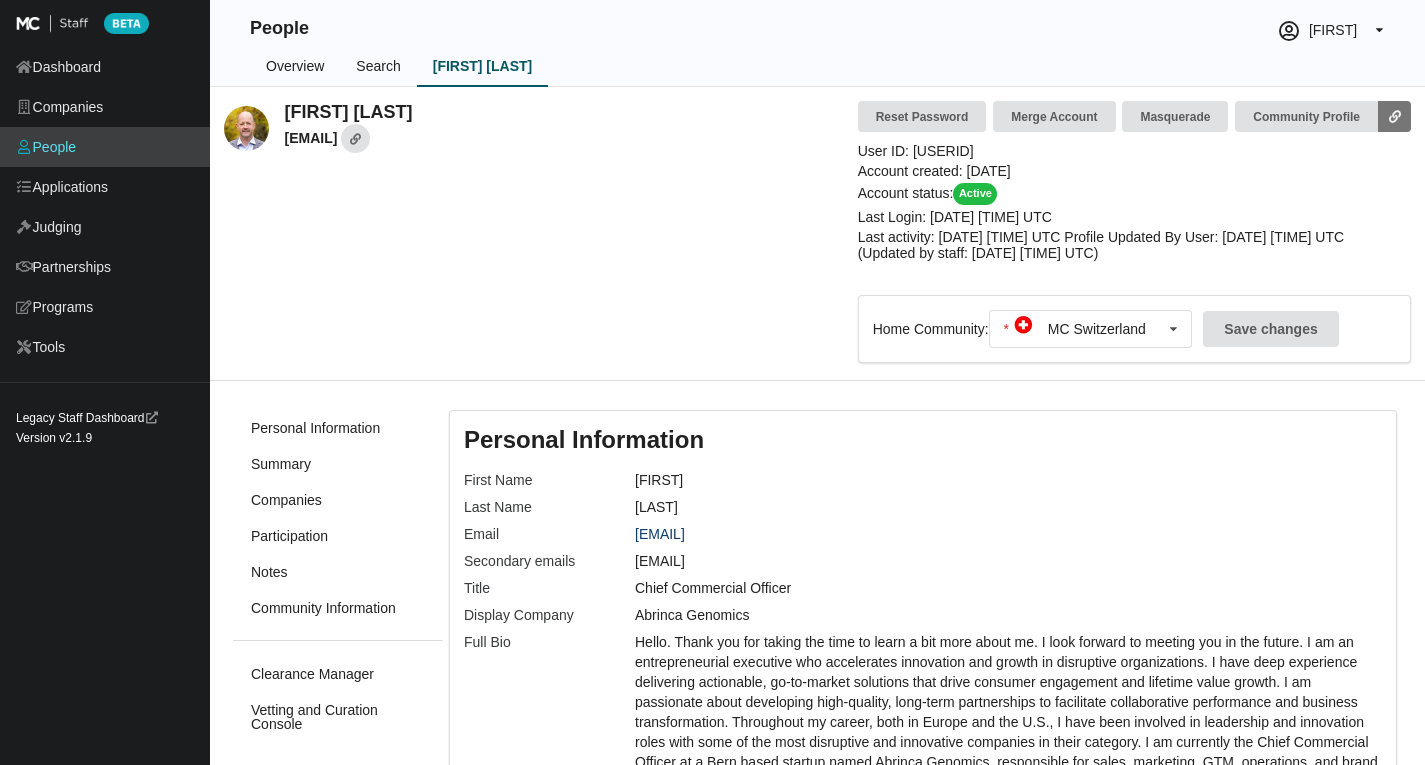 scroll, scrollTop: 0, scrollLeft: 0, axis: both 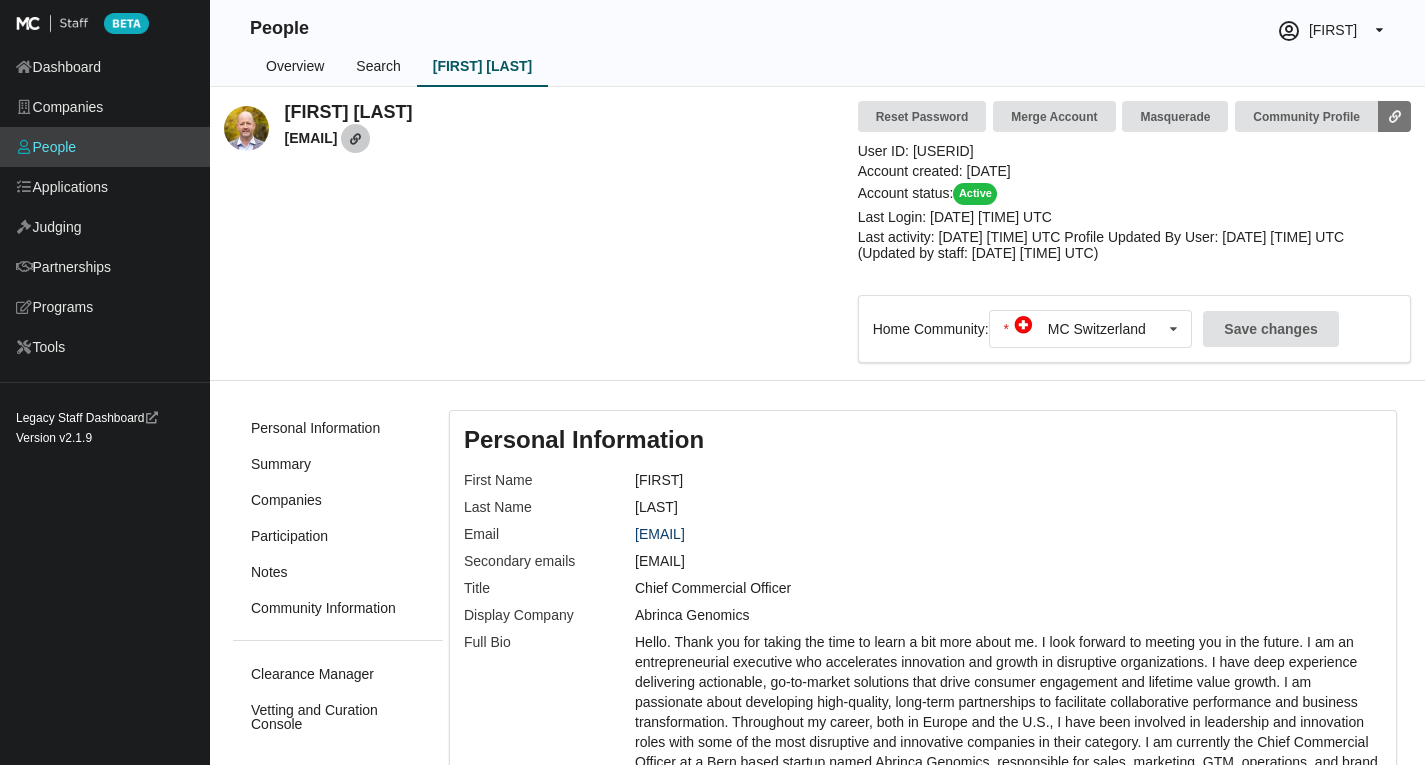 click at bounding box center (355, 138) 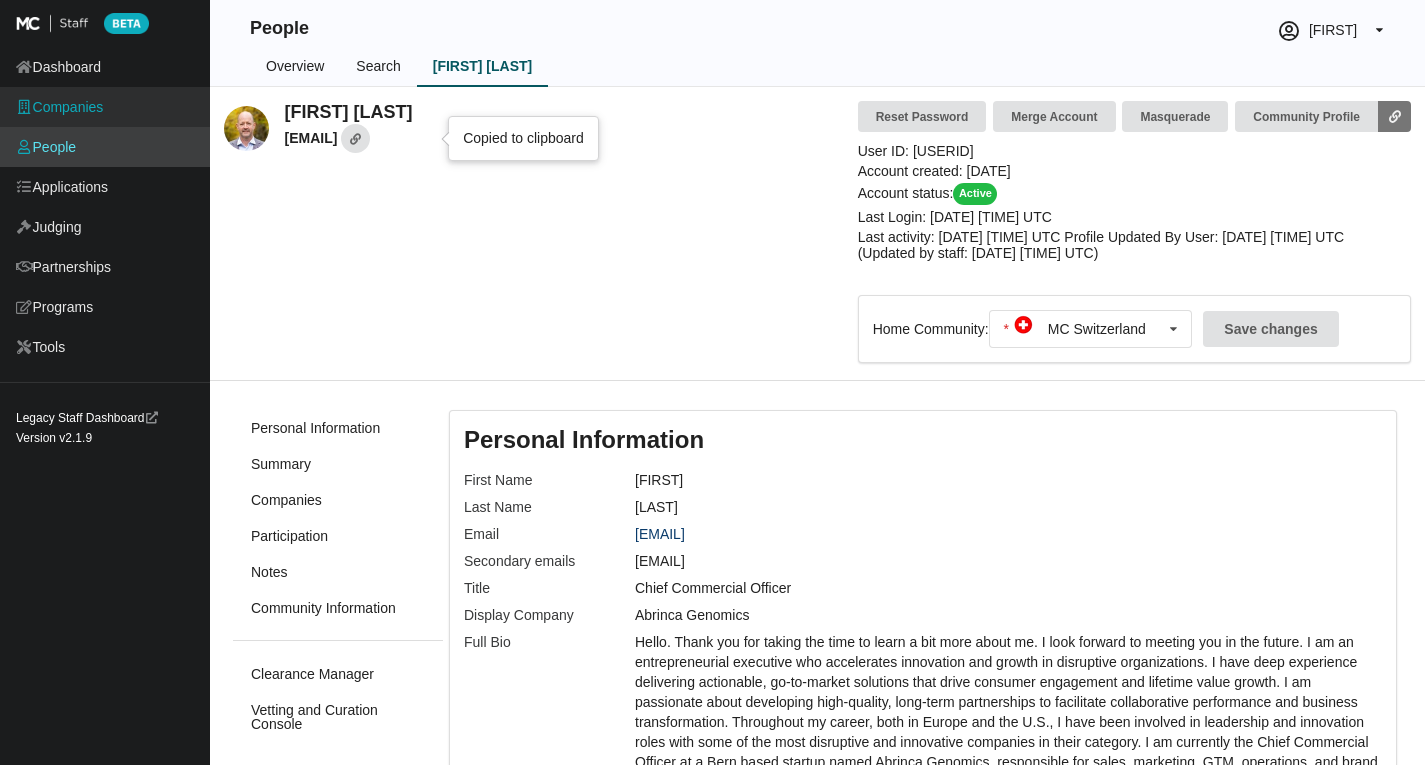 click on "Companies" at bounding box center (105, 107) 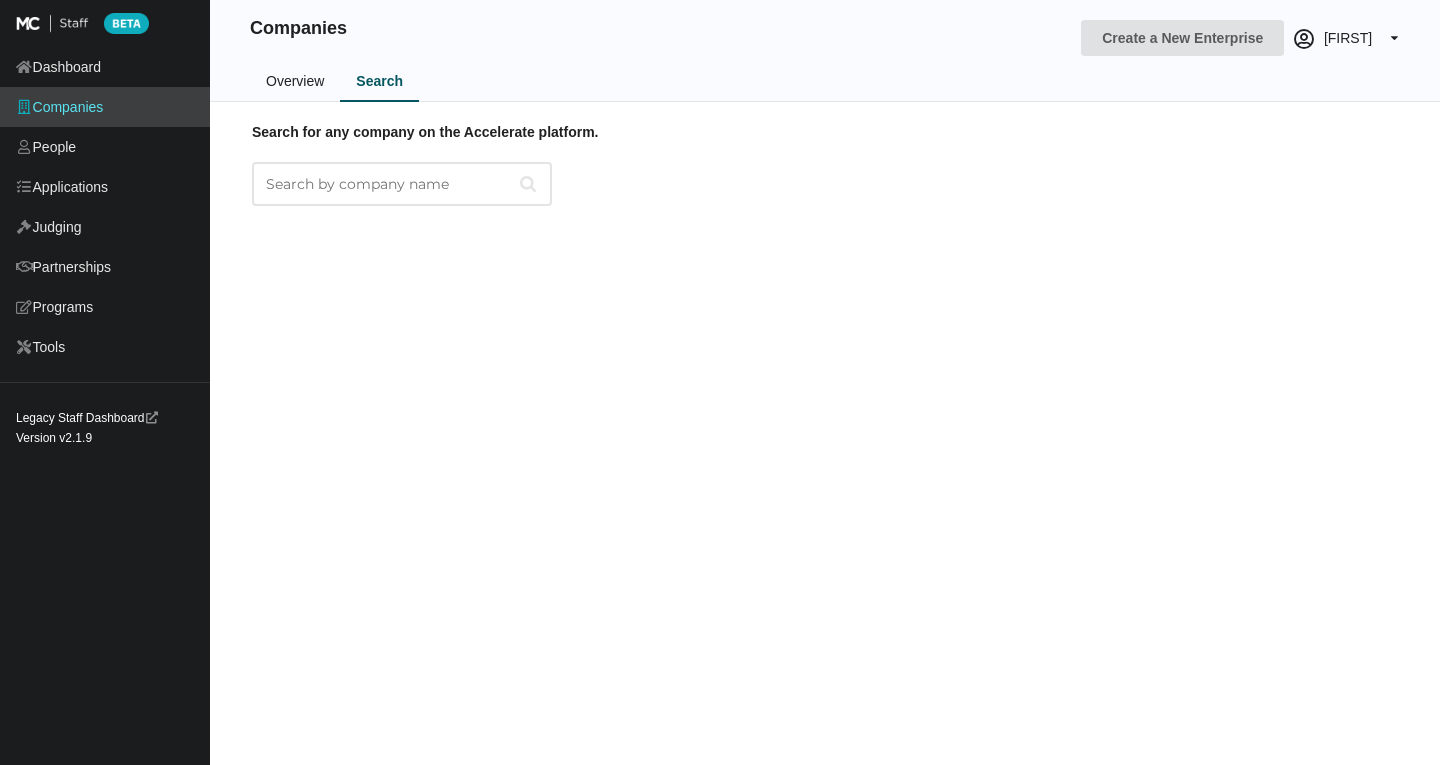 scroll, scrollTop: 0, scrollLeft: 0, axis: both 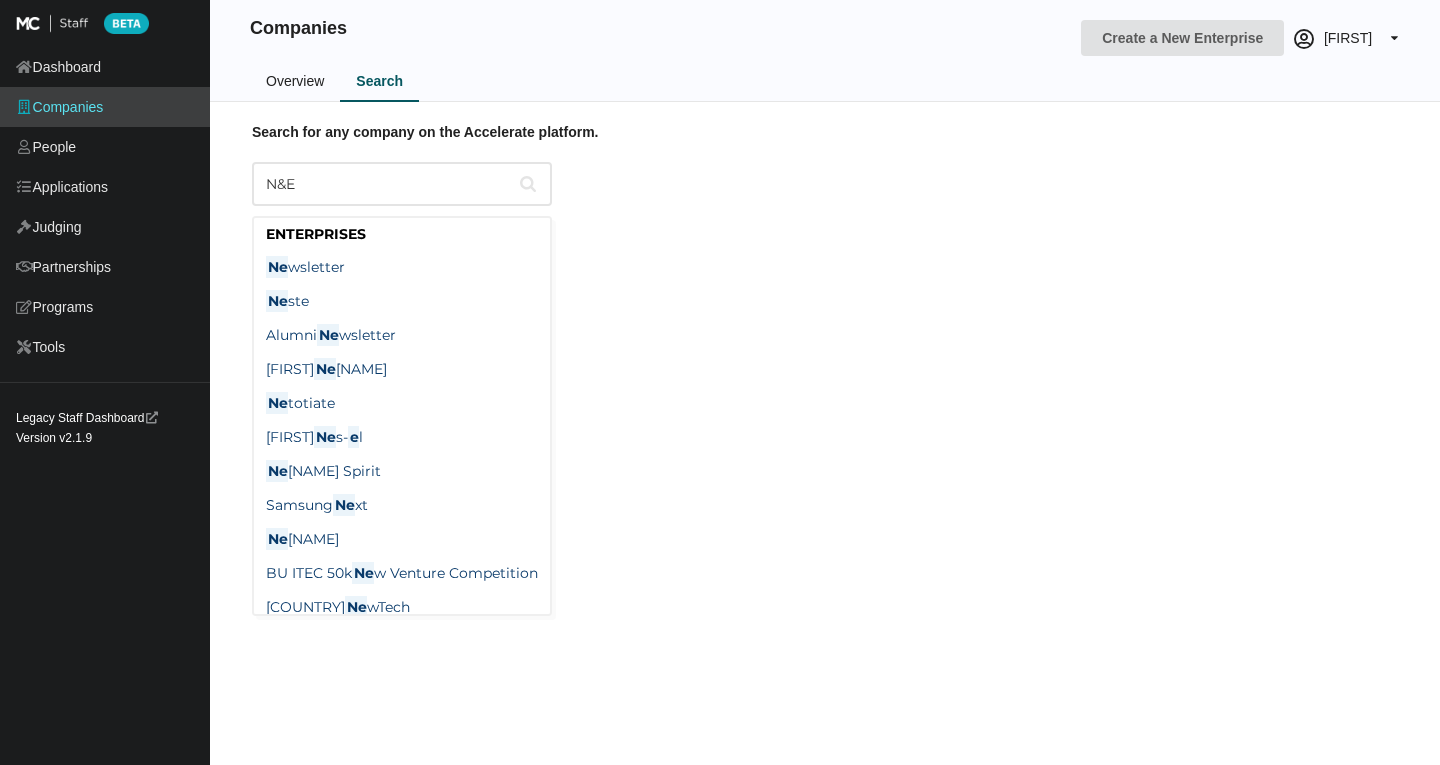 click on "N&E" at bounding box center (402, 184) 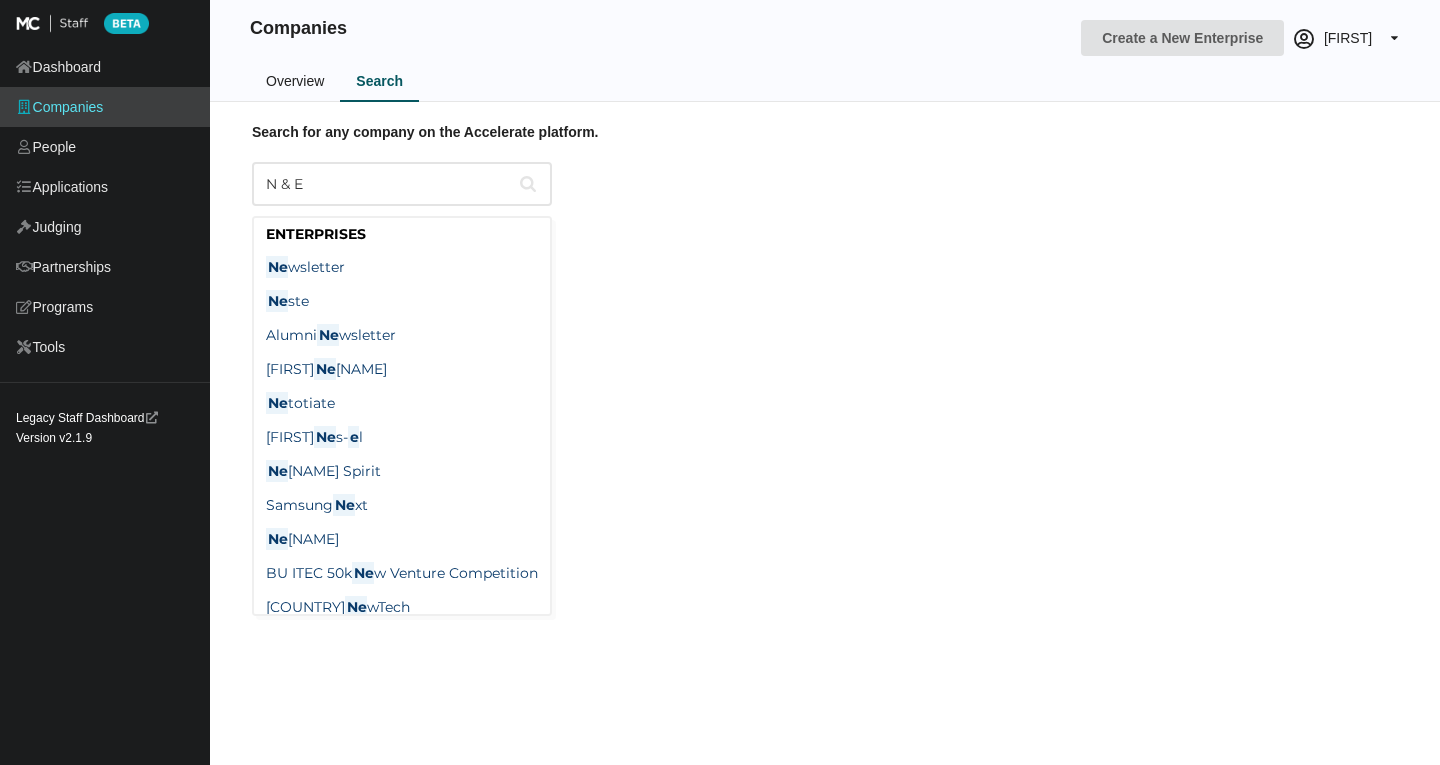 click on "N & E" at bounding box center [402, 184] 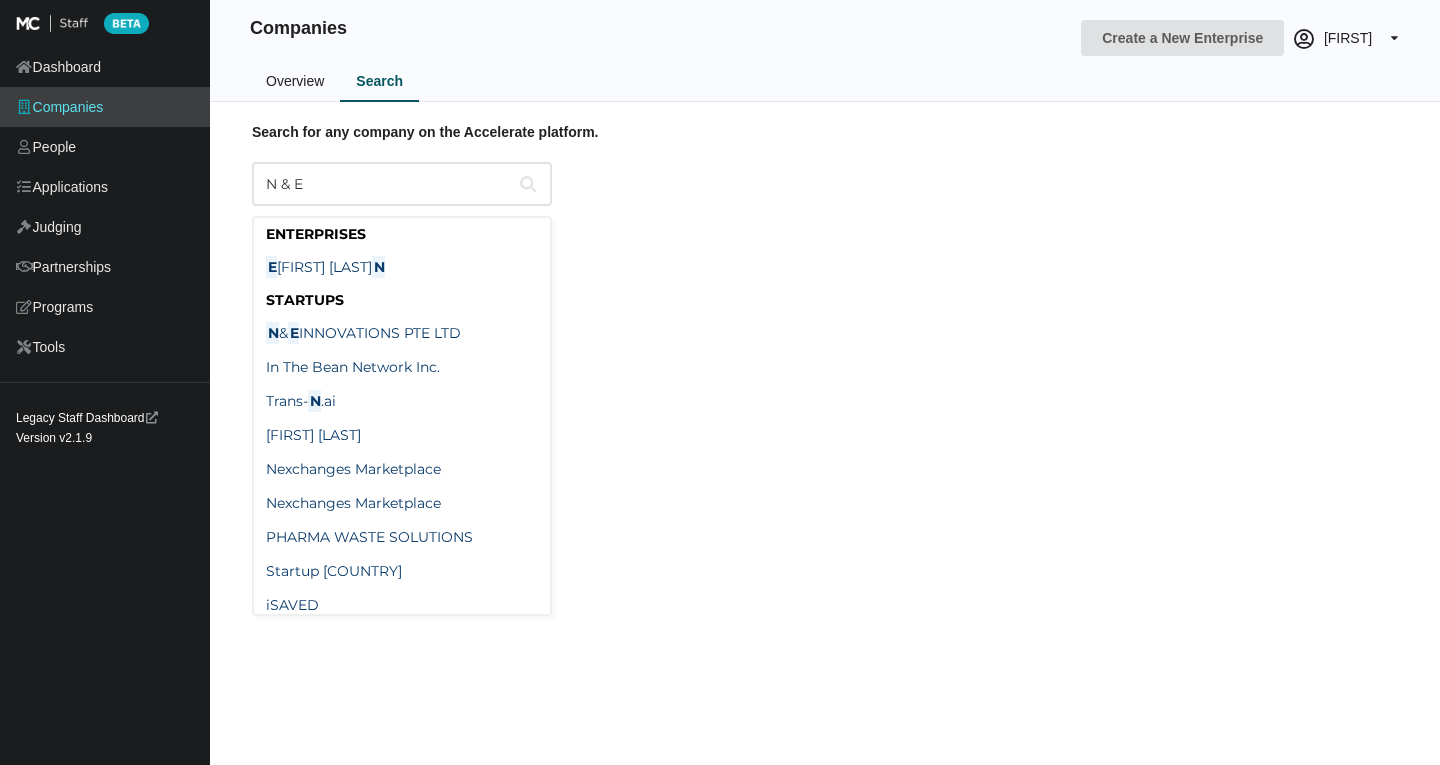 click on "N & E" at bounding box center [402, 184] 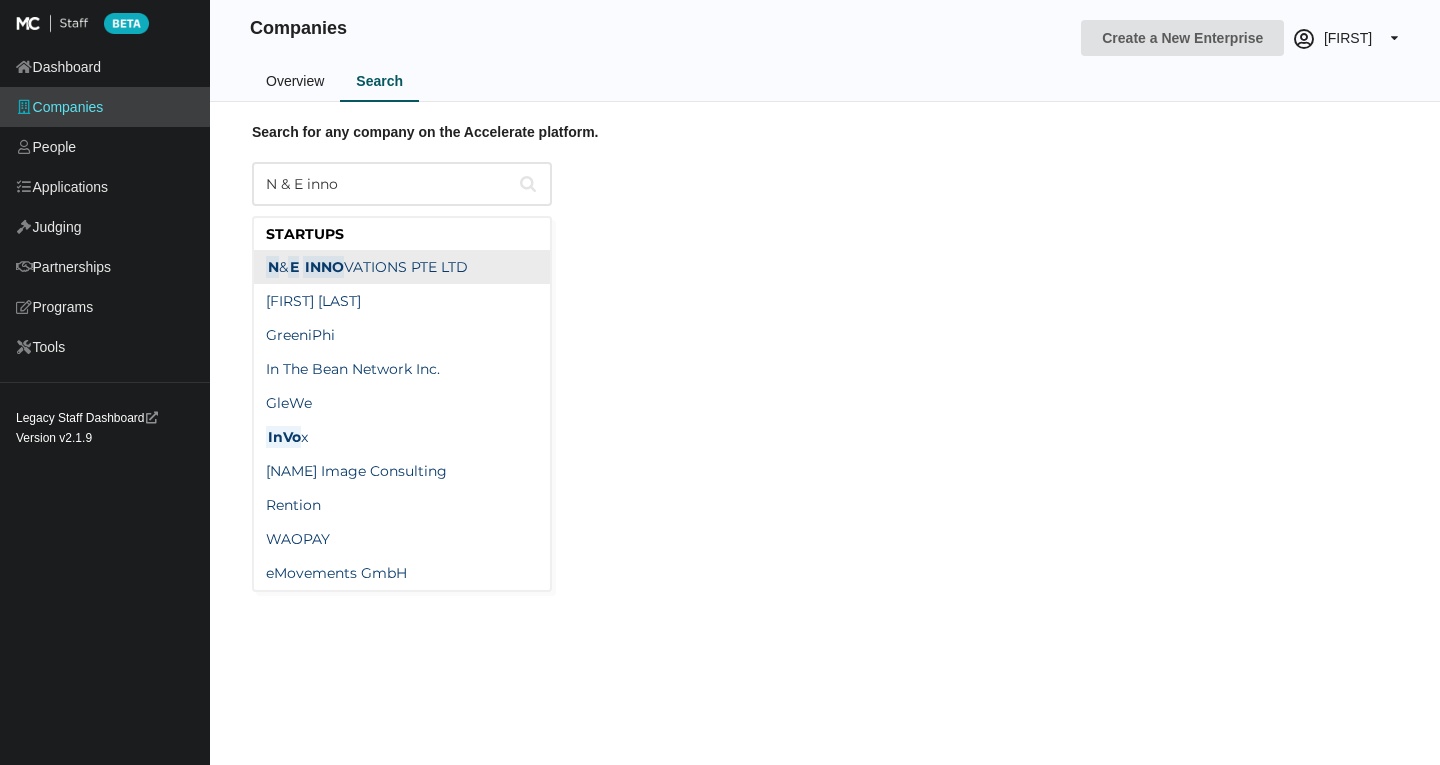 click on "N & E   INNO VATIONS PTE LTD" at bounding box center [367, 267] 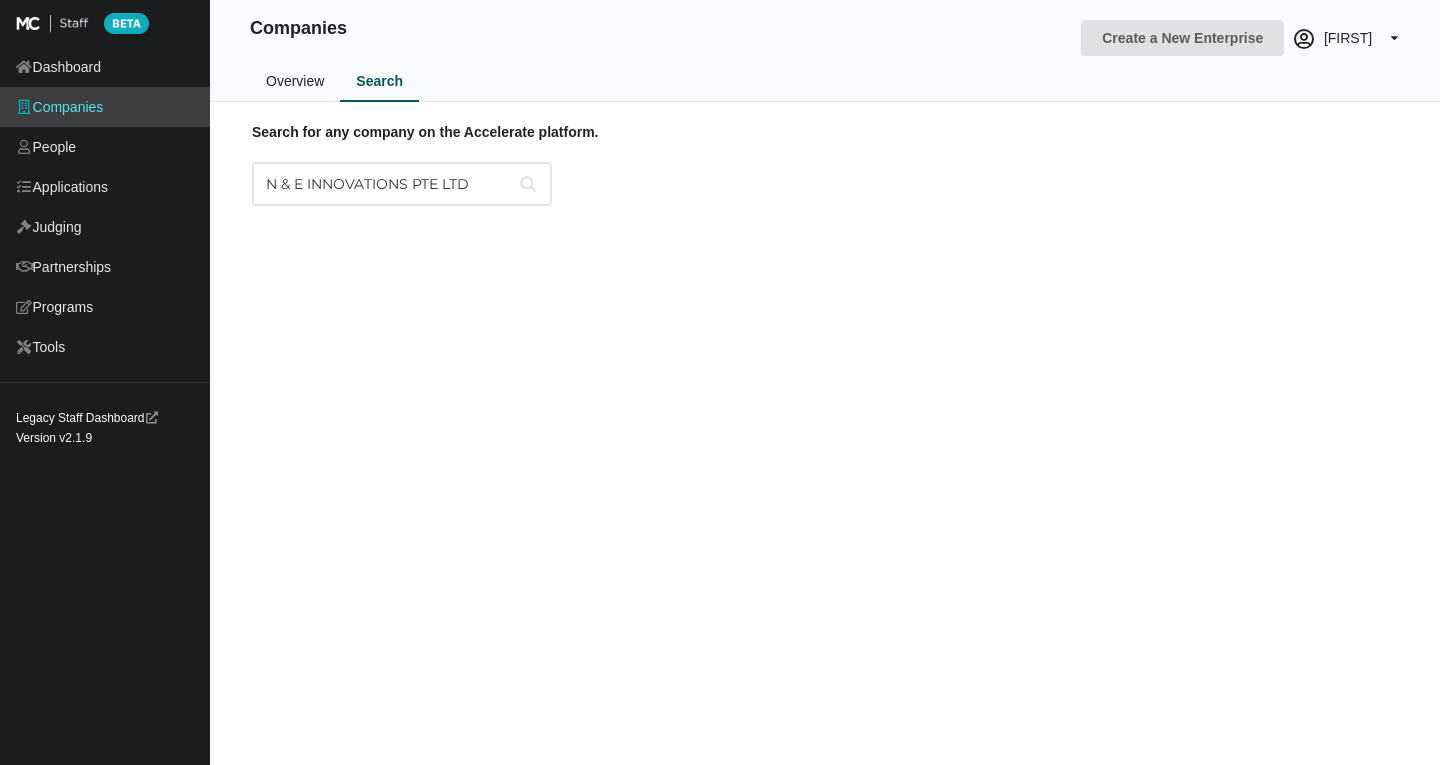 type on "N&E INNOVATIONS PTE LTD" 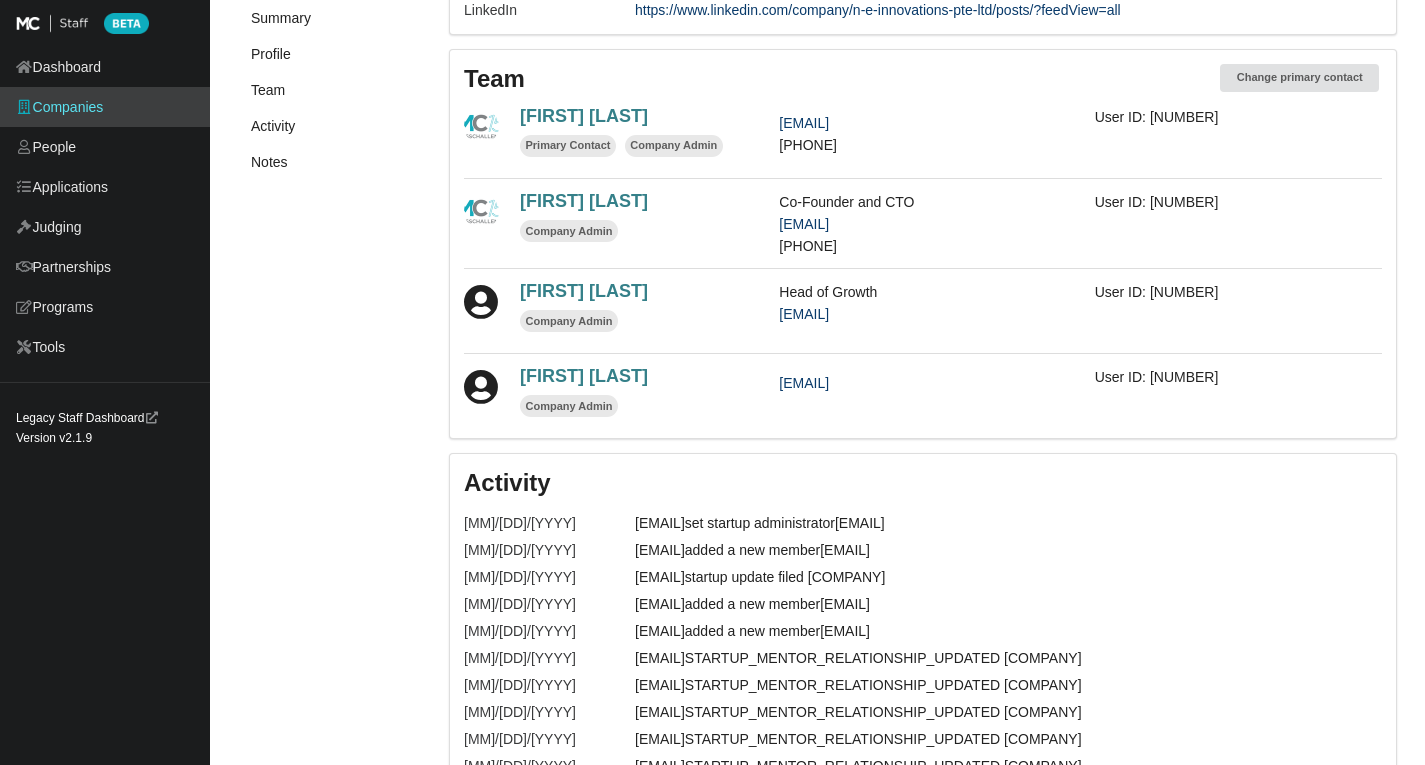 scroll, scrollTop: 700, scrollLeft: 0, axis: vertical 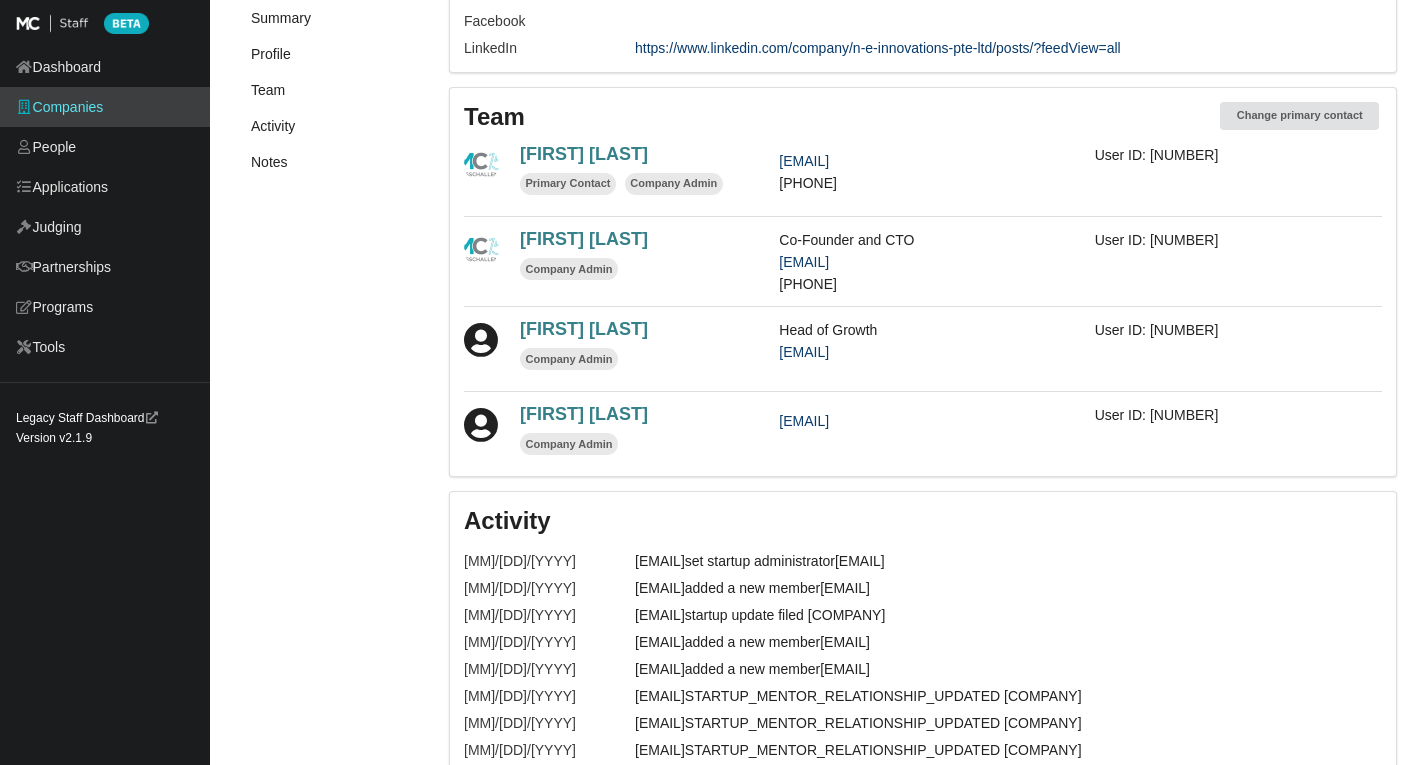 click on "Devi Krishna" at bounding box center (584, 154) 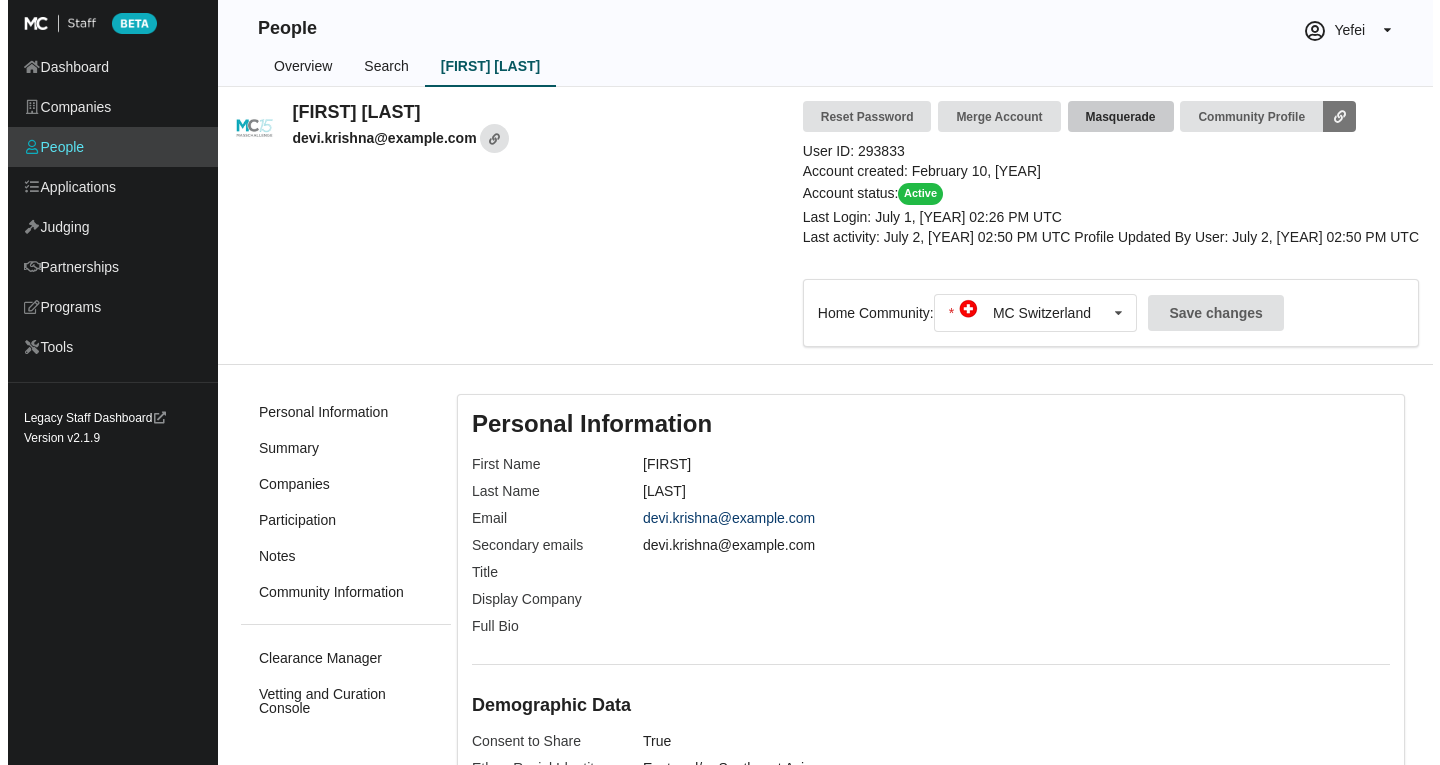 scroll, scrollTop: 0, scrollLeft: 0, axis: both 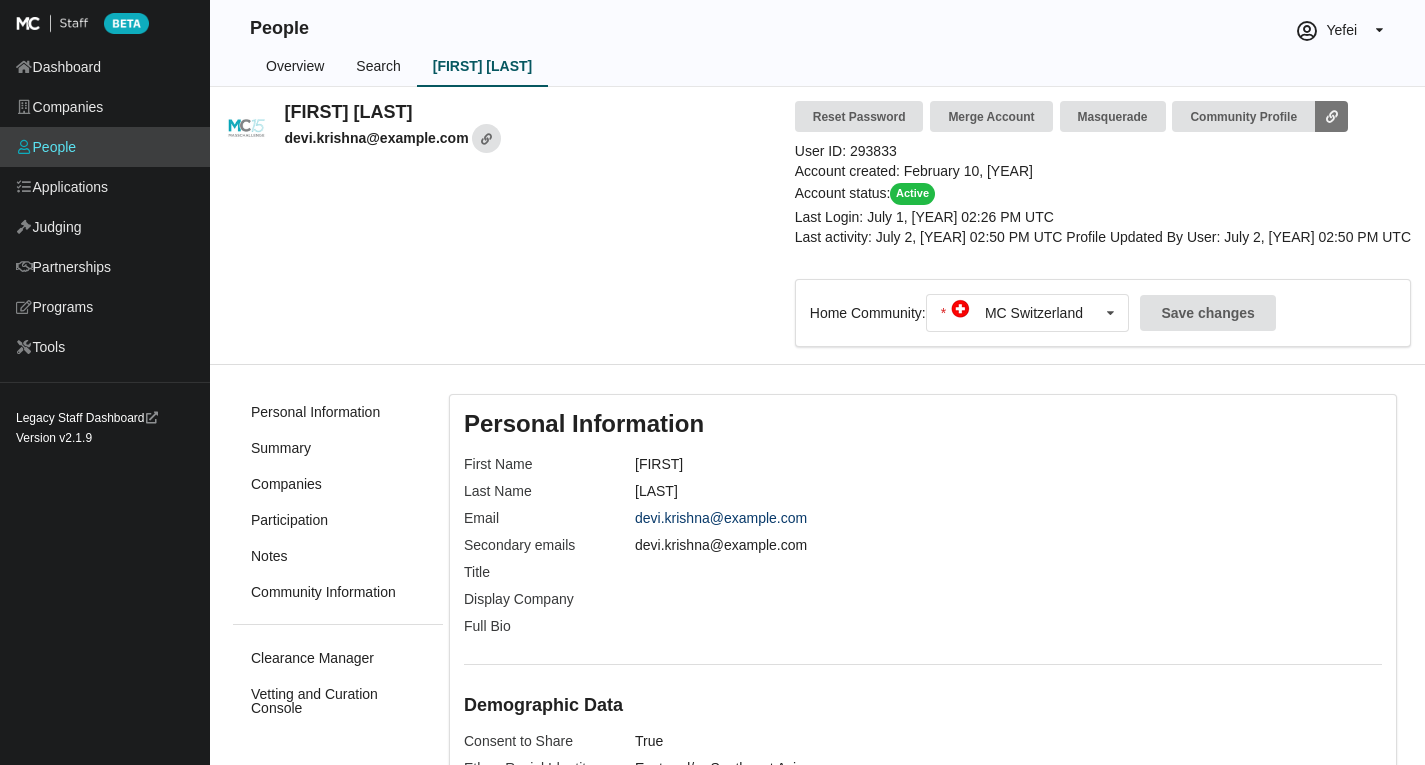 drag, startPoint x: 1128, startPoint y: 109, endPoint x: 1116, endPoint y: 112, distance: 12.369317 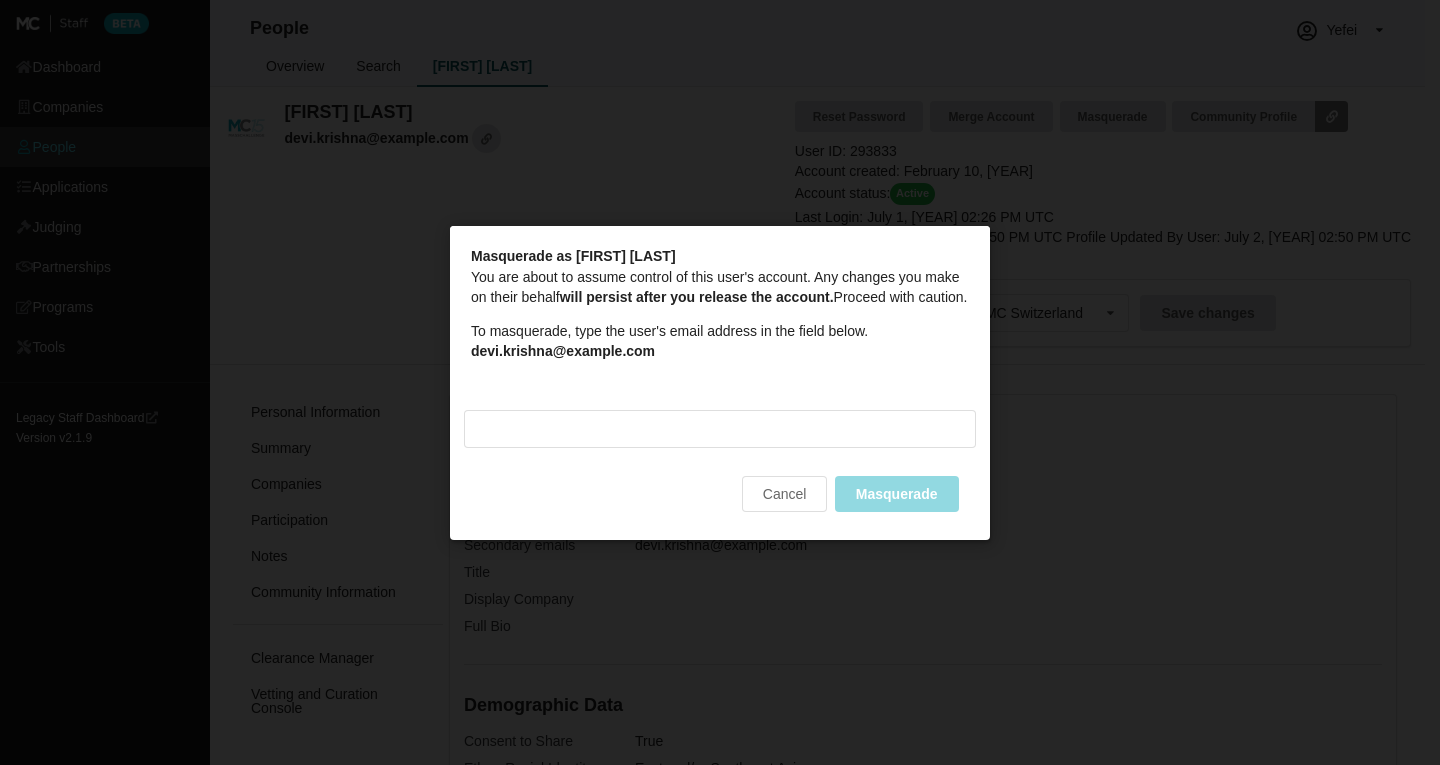 click on "[FIRST].[LAST]@[DOMAIN].com" at bounding box center (563, 350) 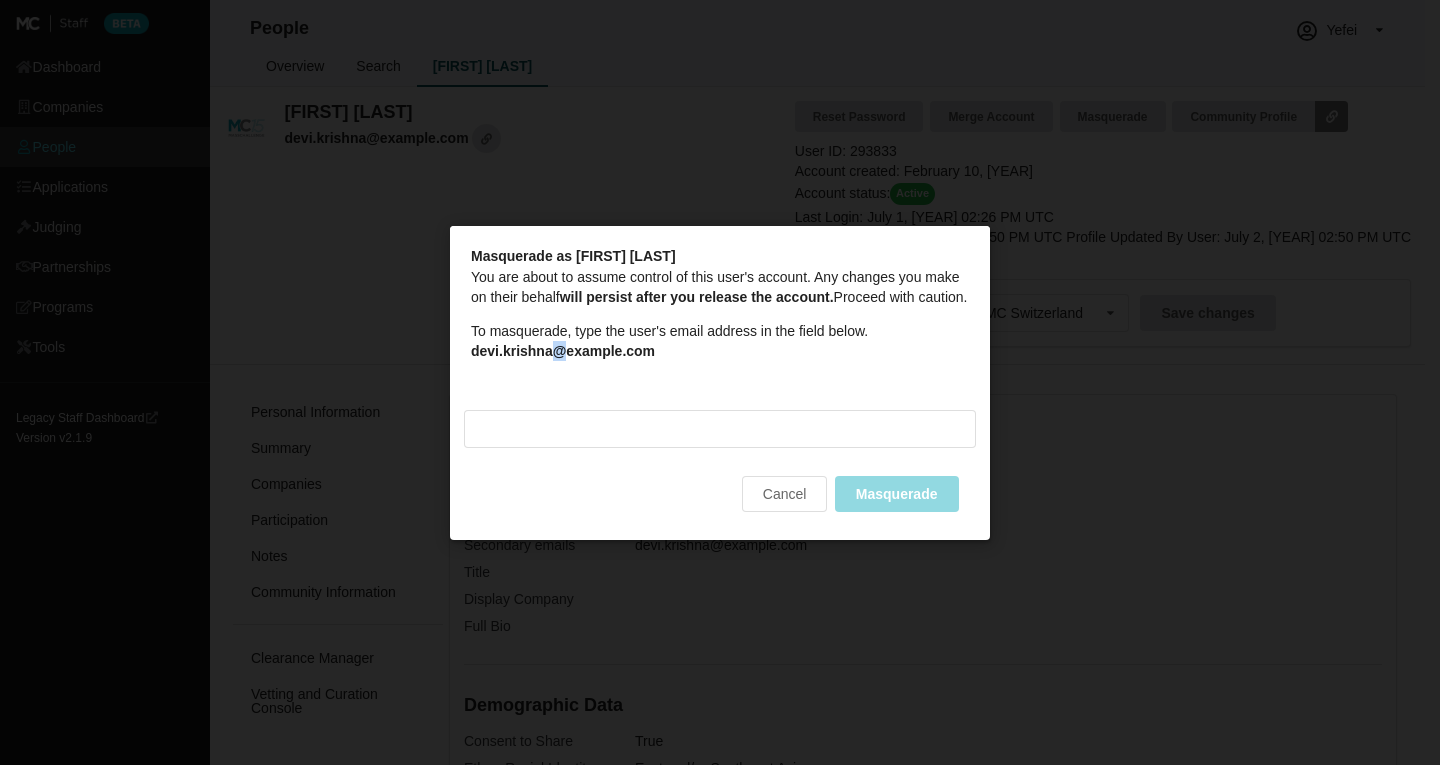 click on "[FIRST].[LAST]@[DOMAIN].com" at bounding box center [563, 350] 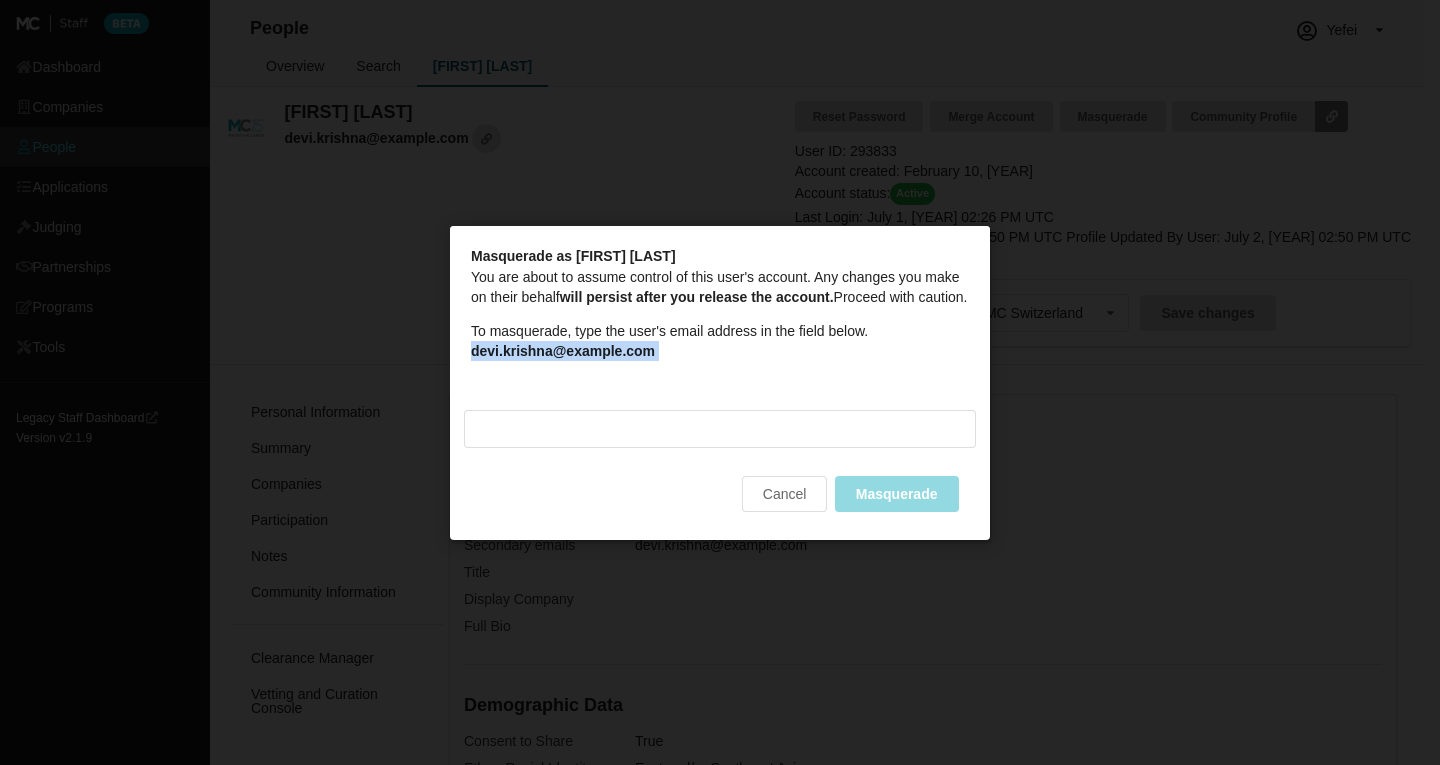 click on "[FIRST].[LAST]@[DOMAIN].com" at bounding box center [563, 350] 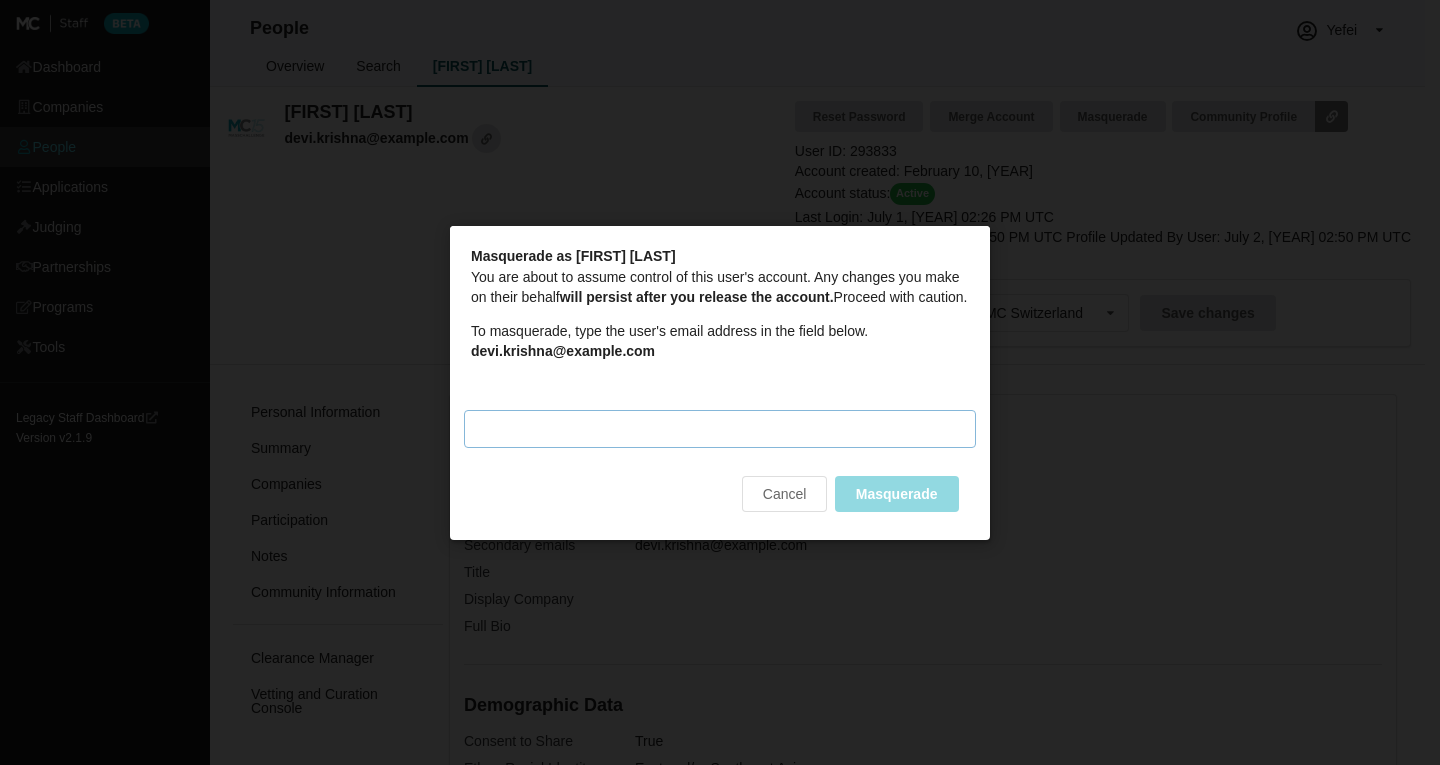 click on "Masquerade email" at bounding box center [720, 428] 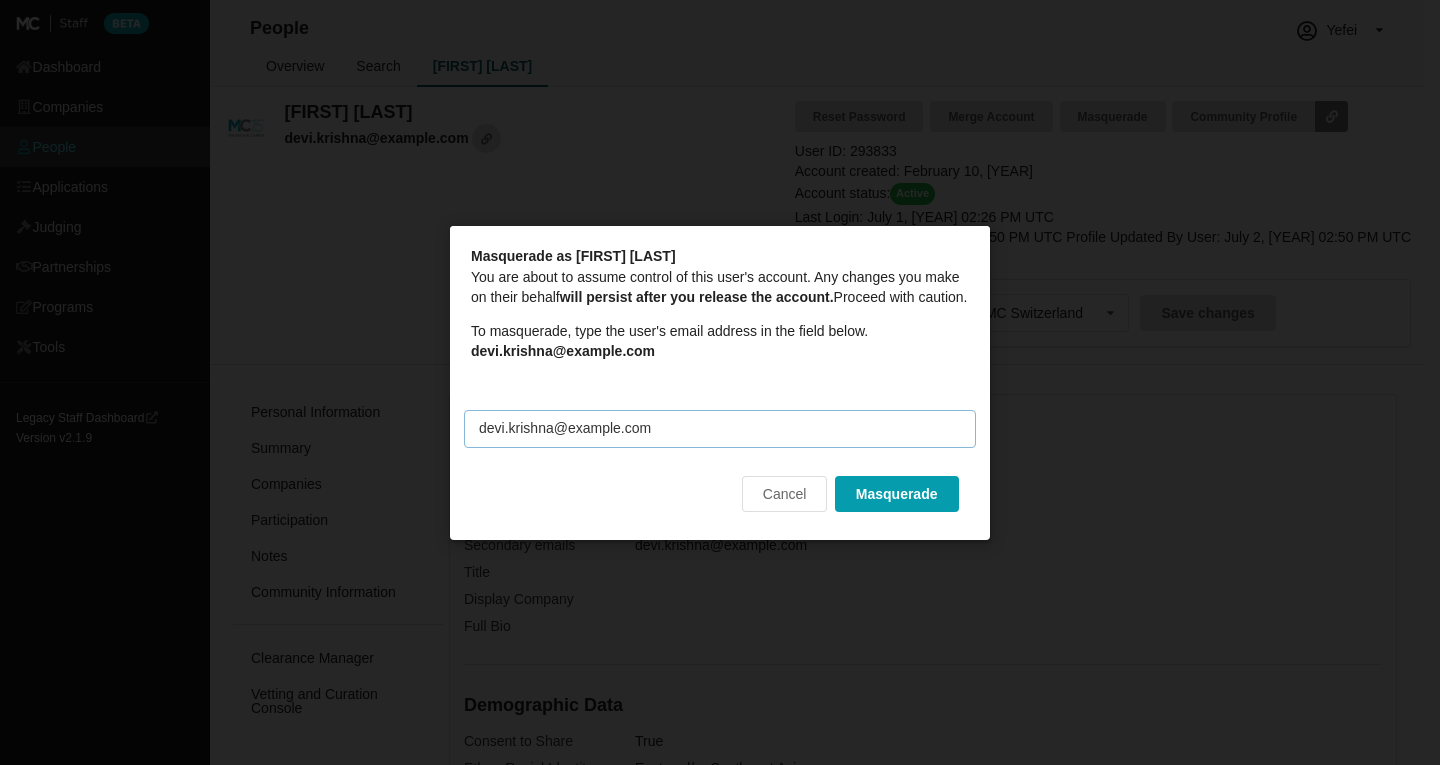 type on "[EMAIL]@[DOMAIN].com" 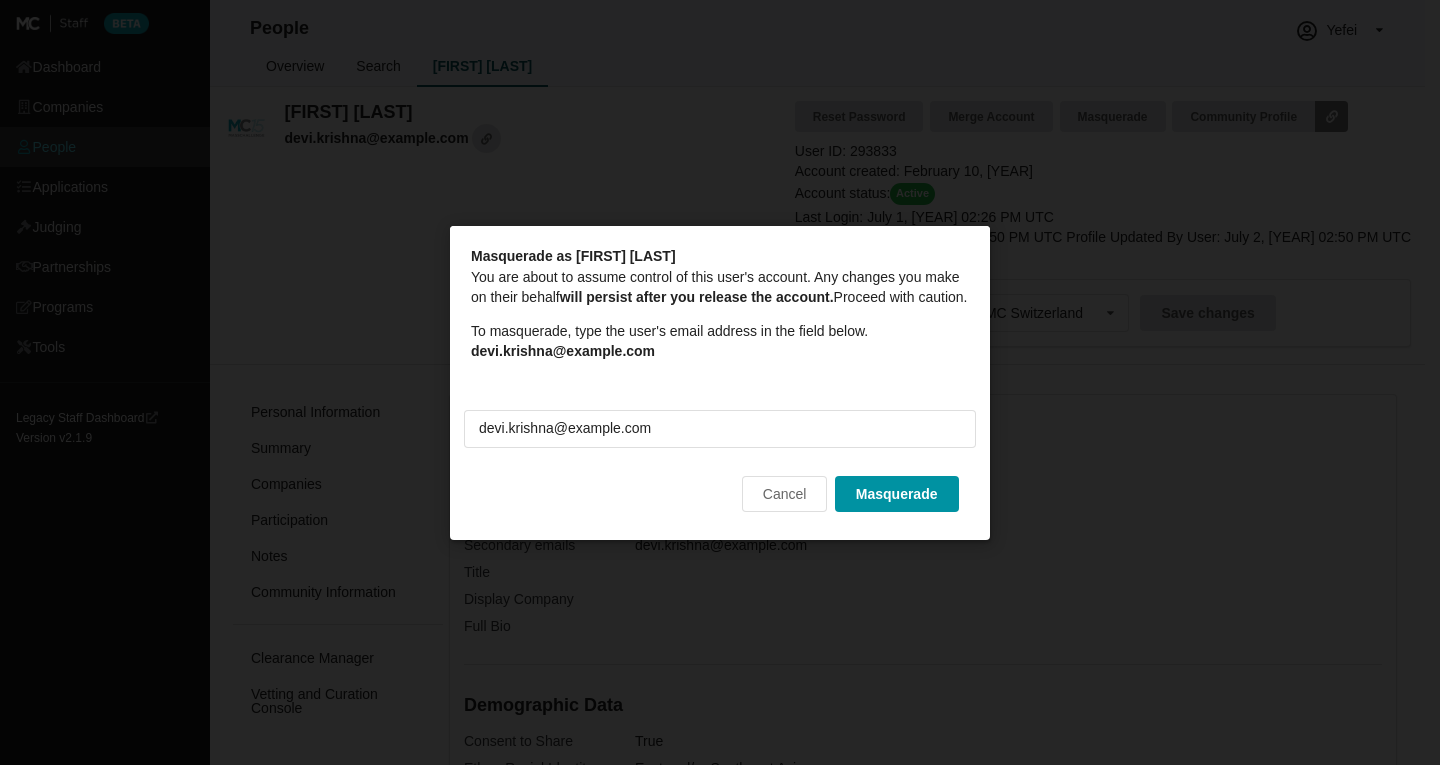 click on "Masquerade" at bounding box center (897, 493) 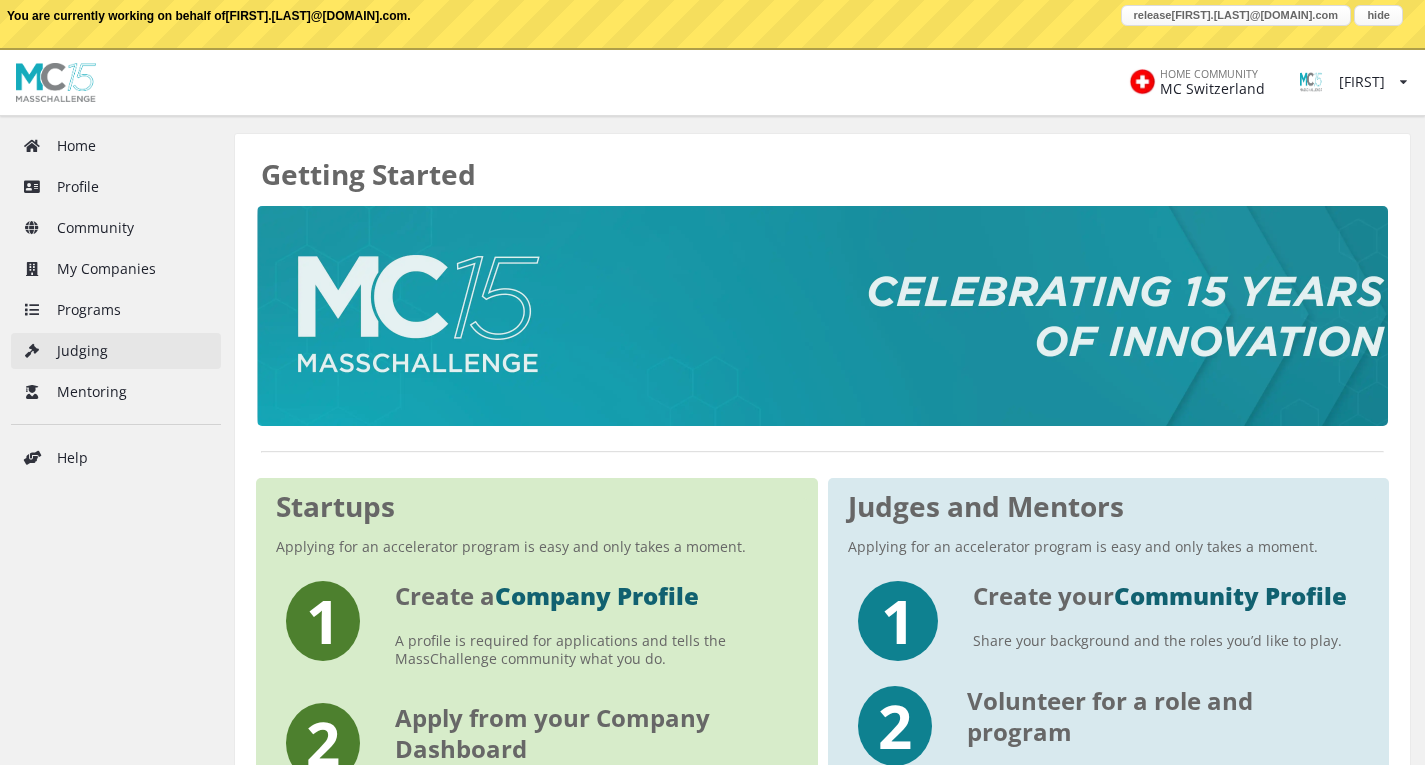 scroll, scrollTop: 0, scrollLeft: 0, axis: both 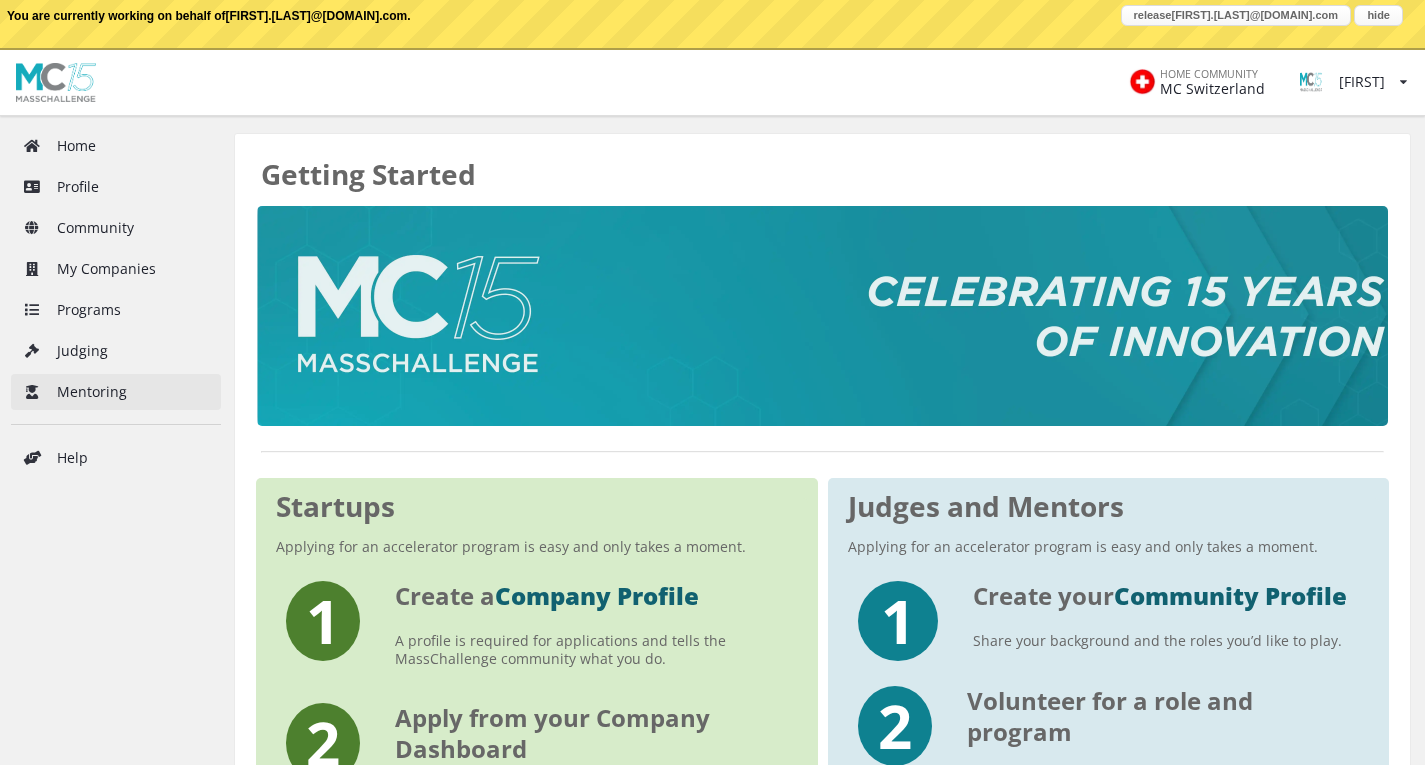 click on "Mentoring" at bounding box center [116, 392] 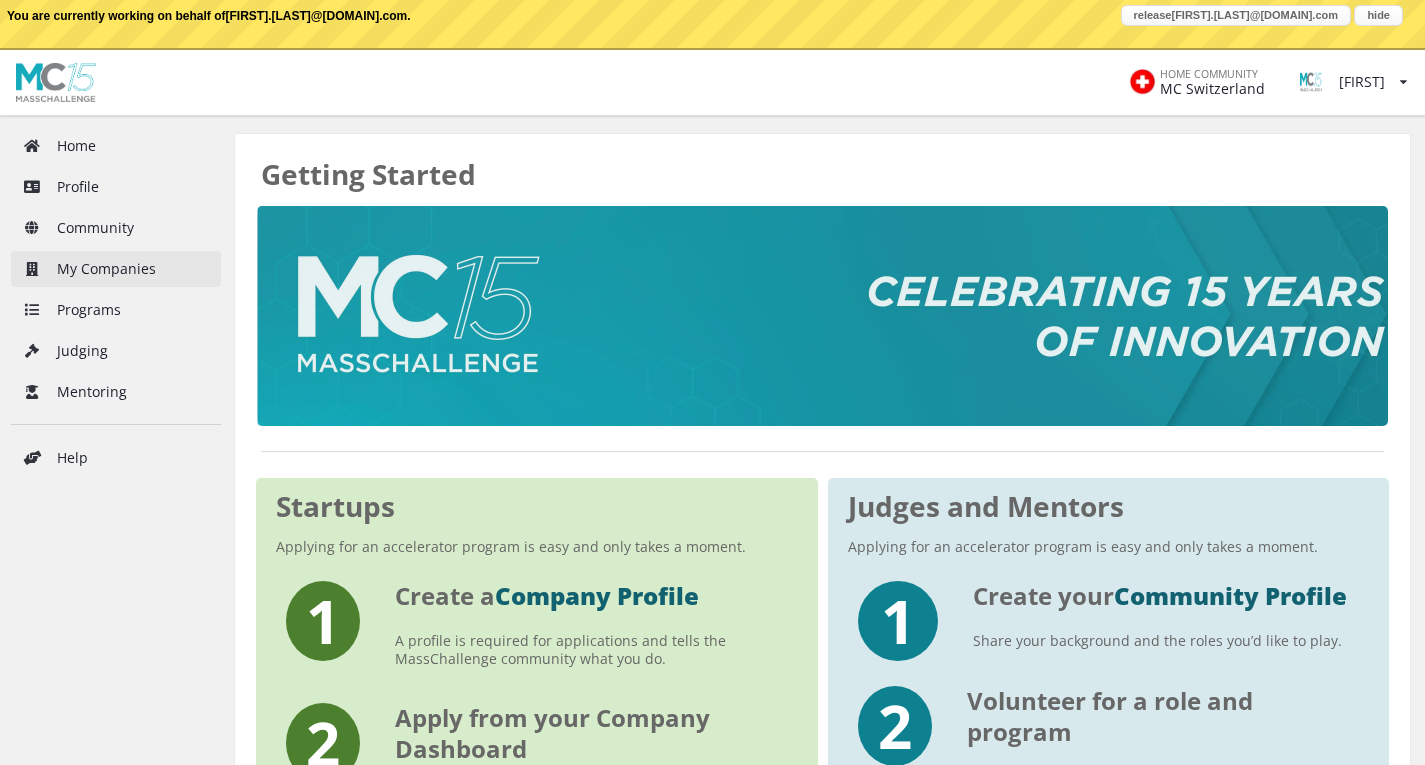 click on "My Companies" at bounding box center (116, 269) 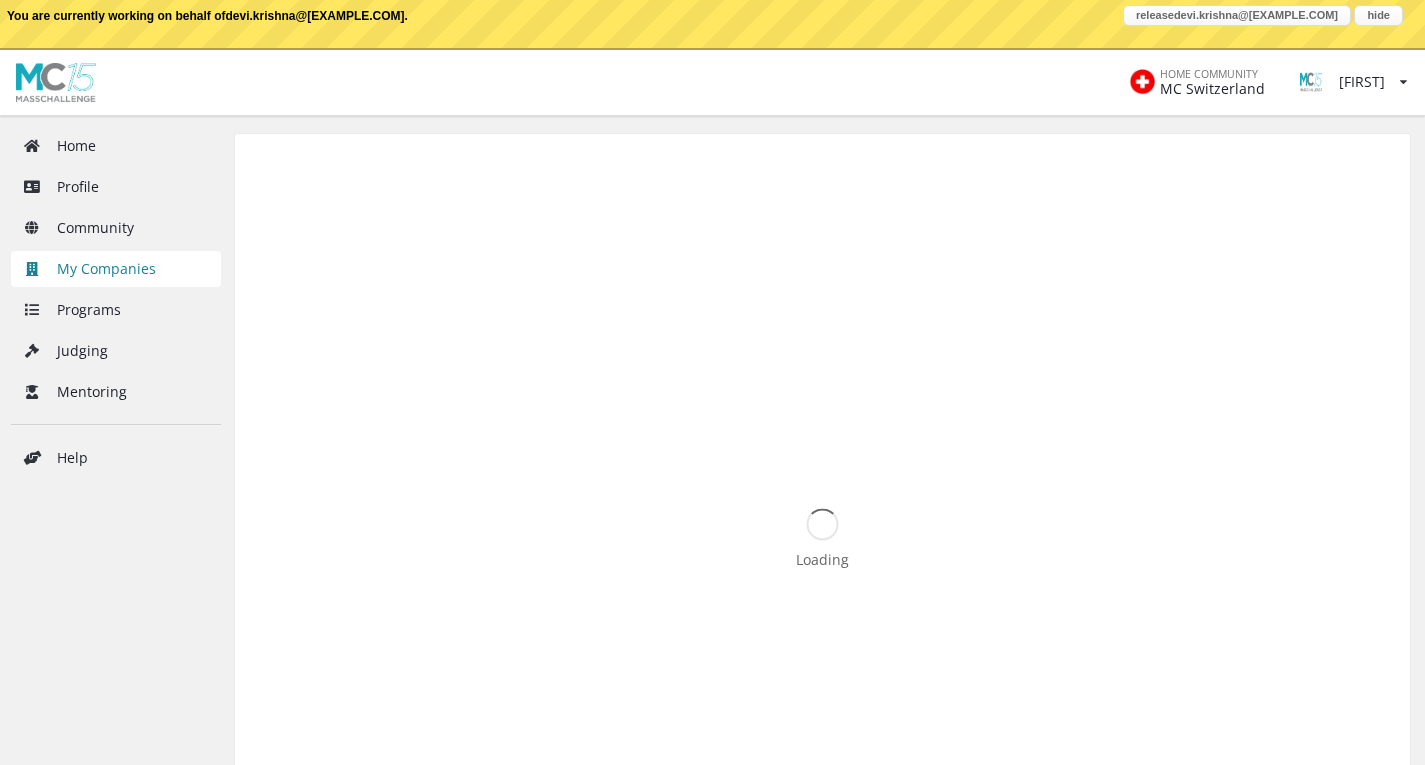 scroll, scrollTop: 0, scrollLeft: 0, axis: both 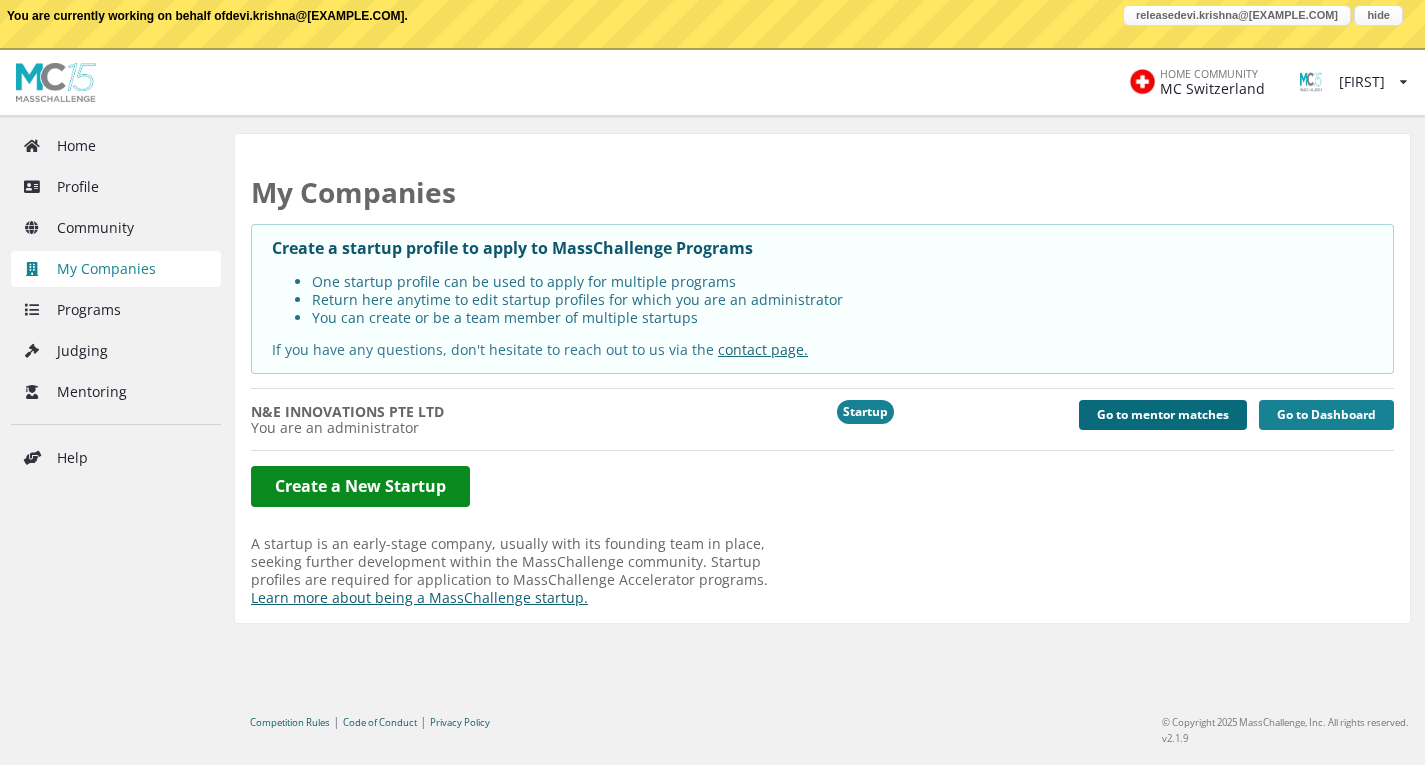 click on "Go to mentor matches" at bounding box center (1163, 415) 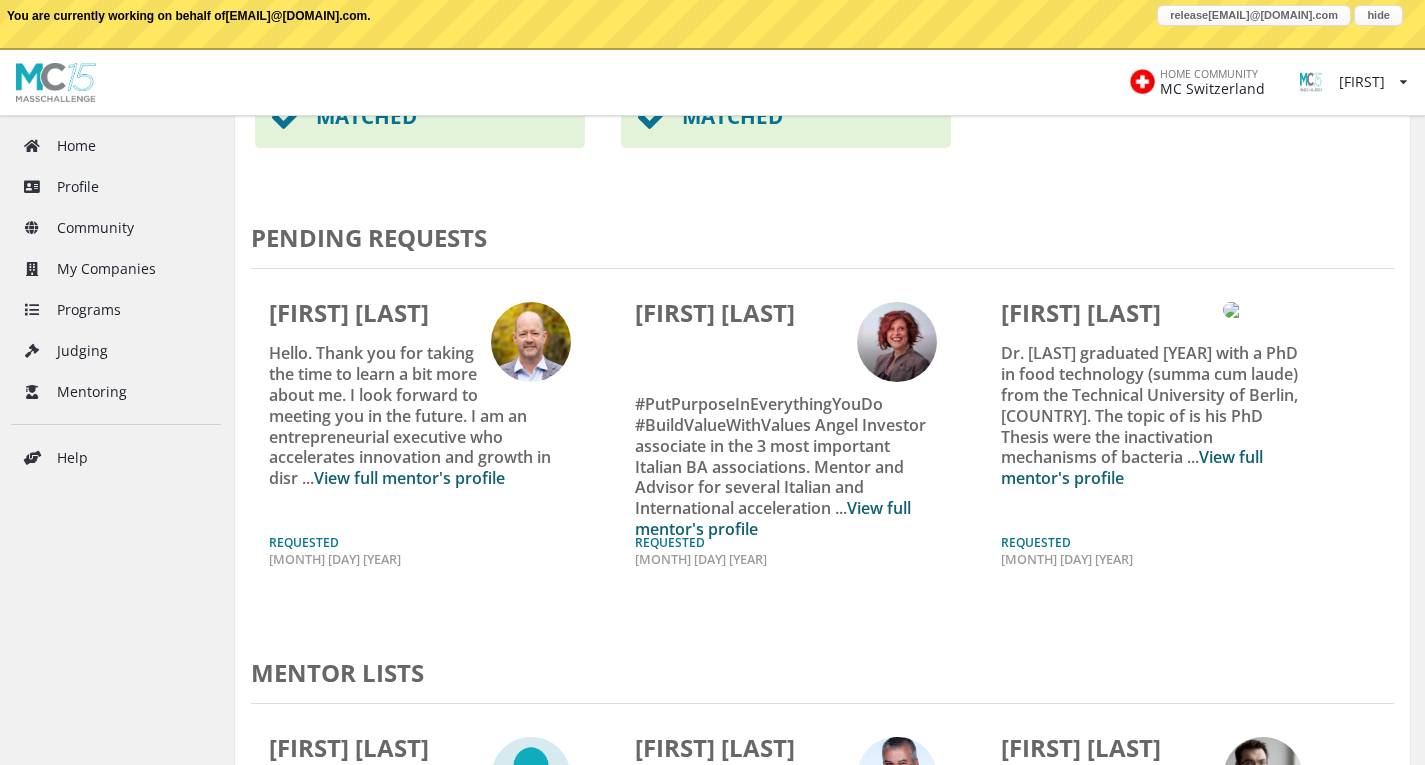 scroll, scrollTop: 700, scrollLeft: 0, axis: vertical 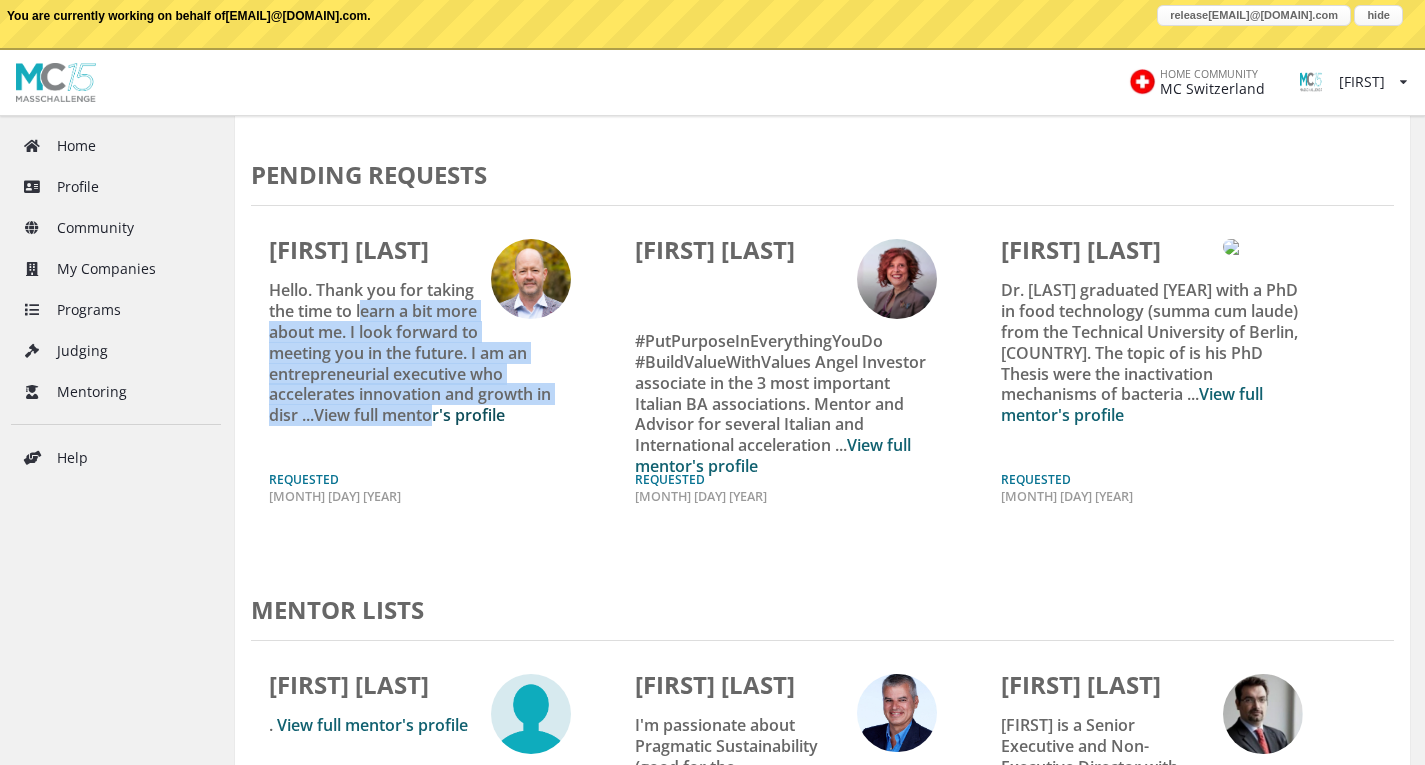 drag, startPoint x: 364, startPoint y: 307, endPoint x: 437, endPoint y: 418, distance: 132.8533 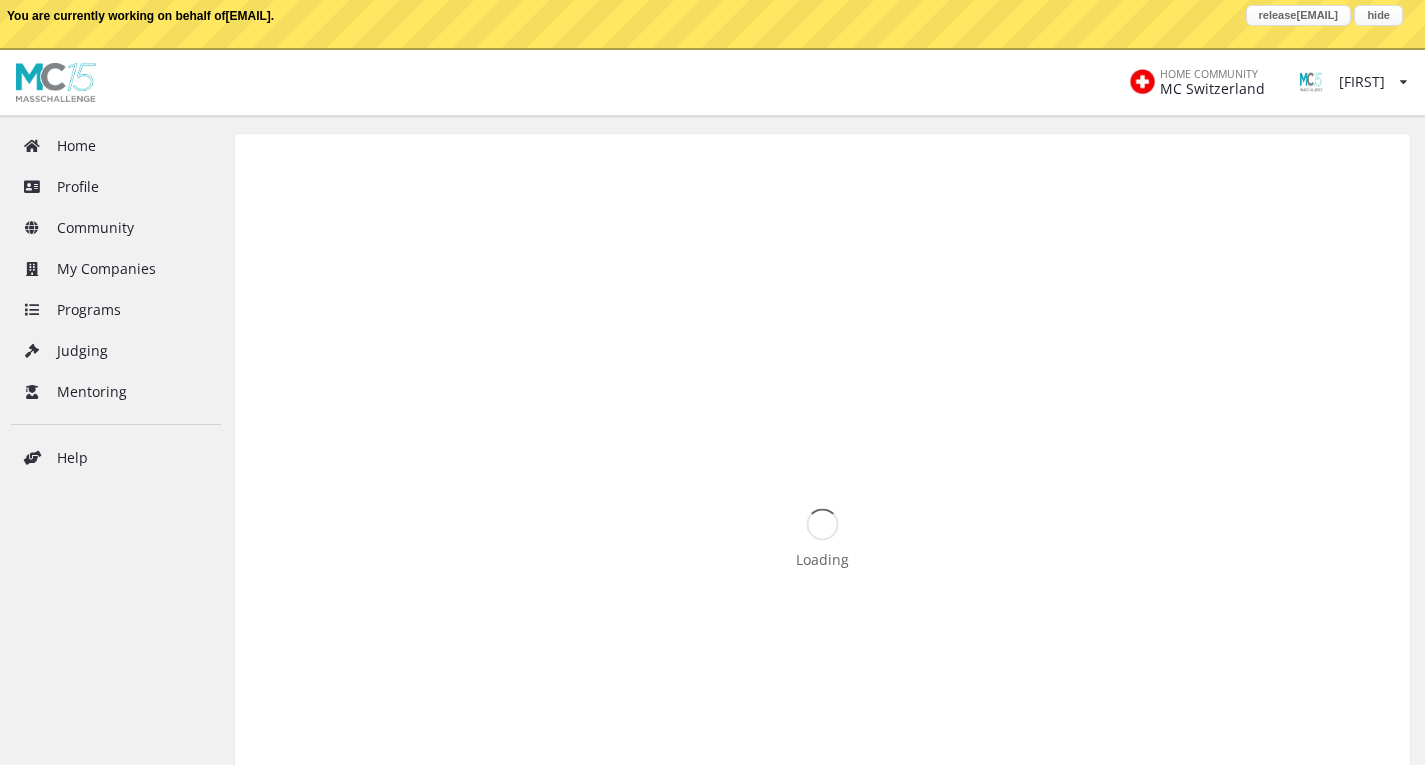 scroll, scrollTop: 0, scrollLeft: 0, axis: both 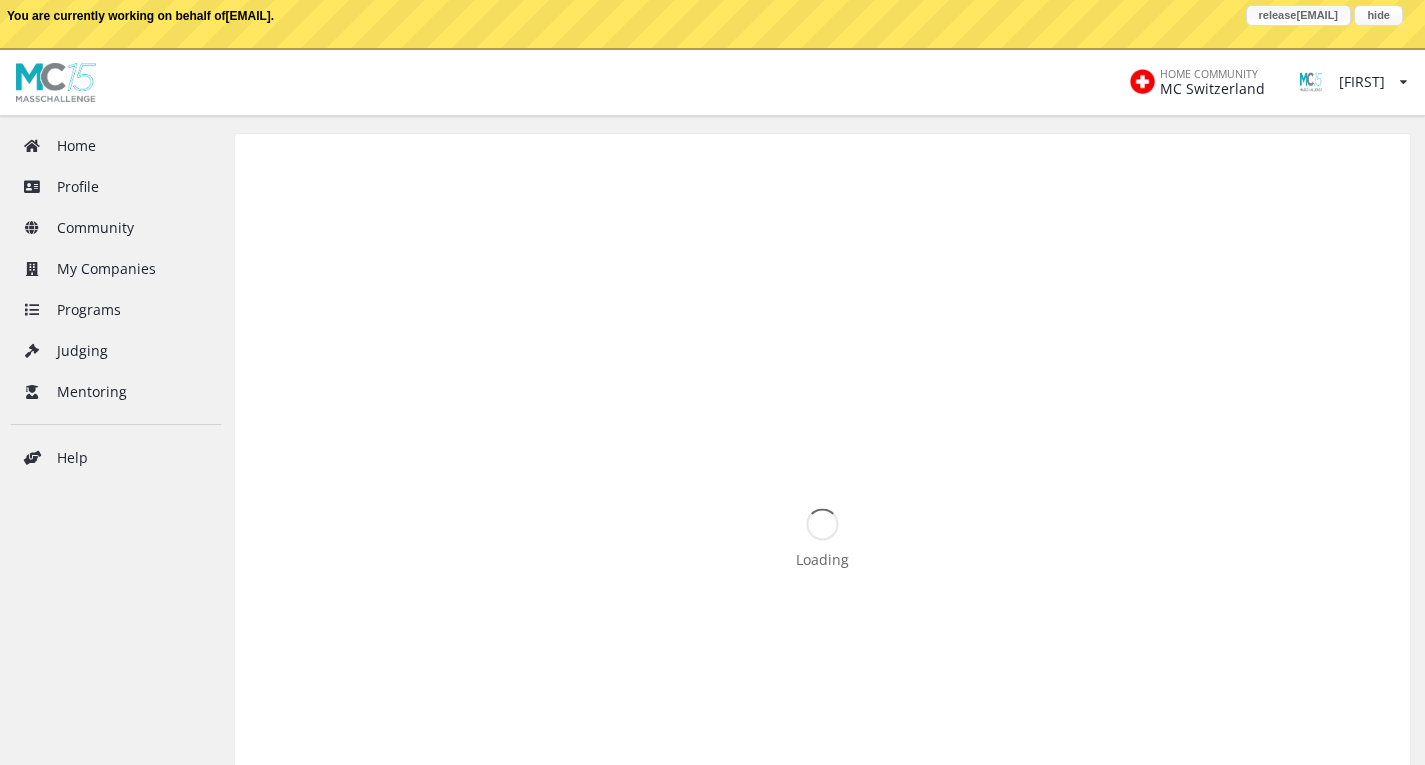 click on "release  [EMAIL]" at bounding box center (1298, 15) 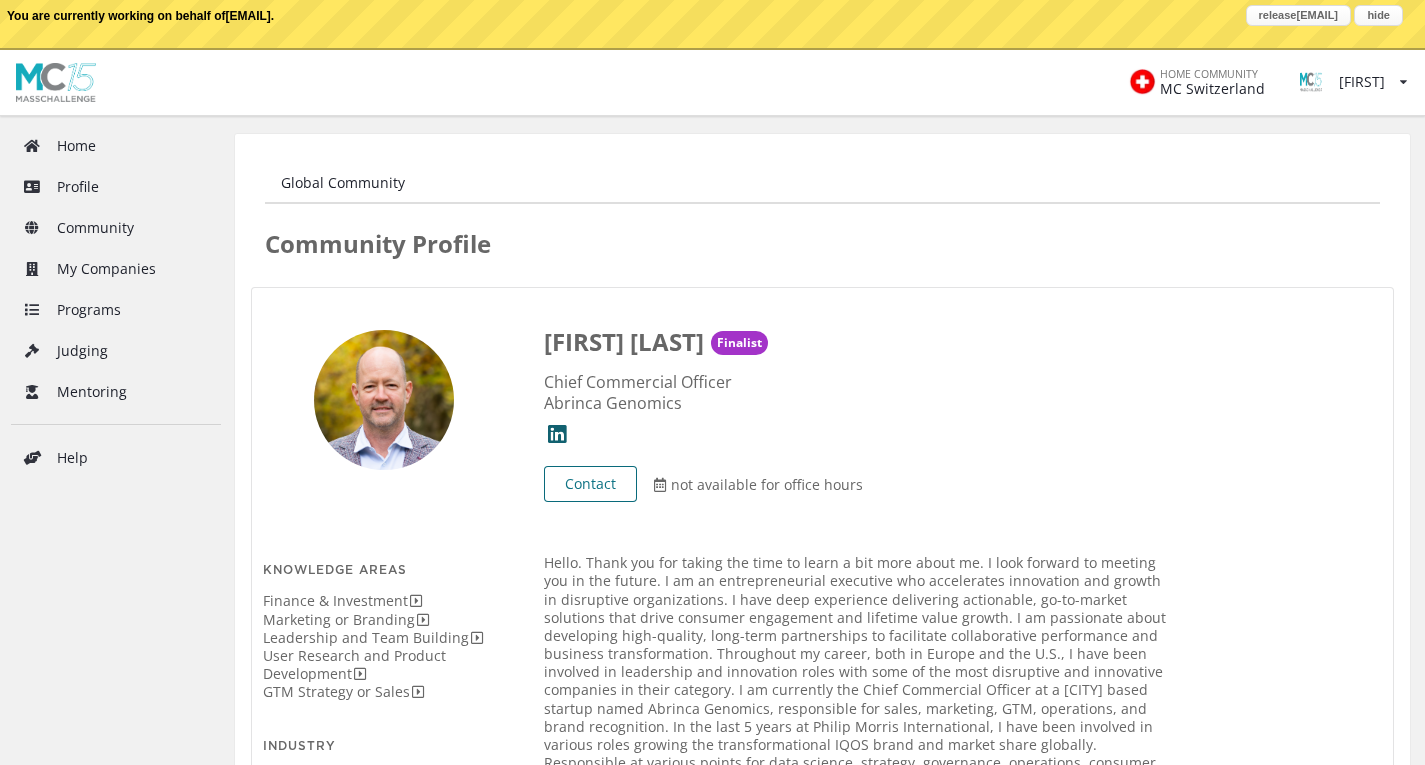 click on "Contact" at bounding box center (590, 484) 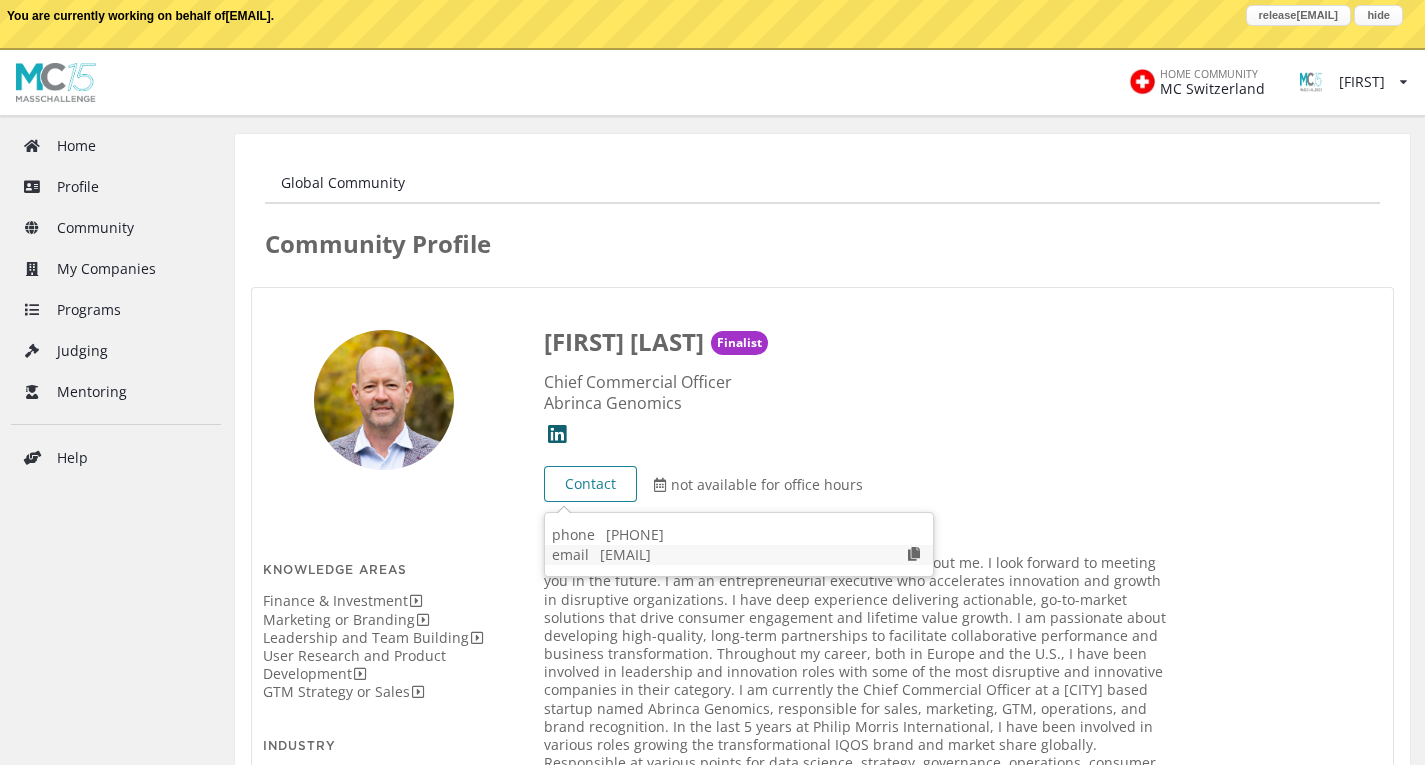 click at bounding box center (914, 554) 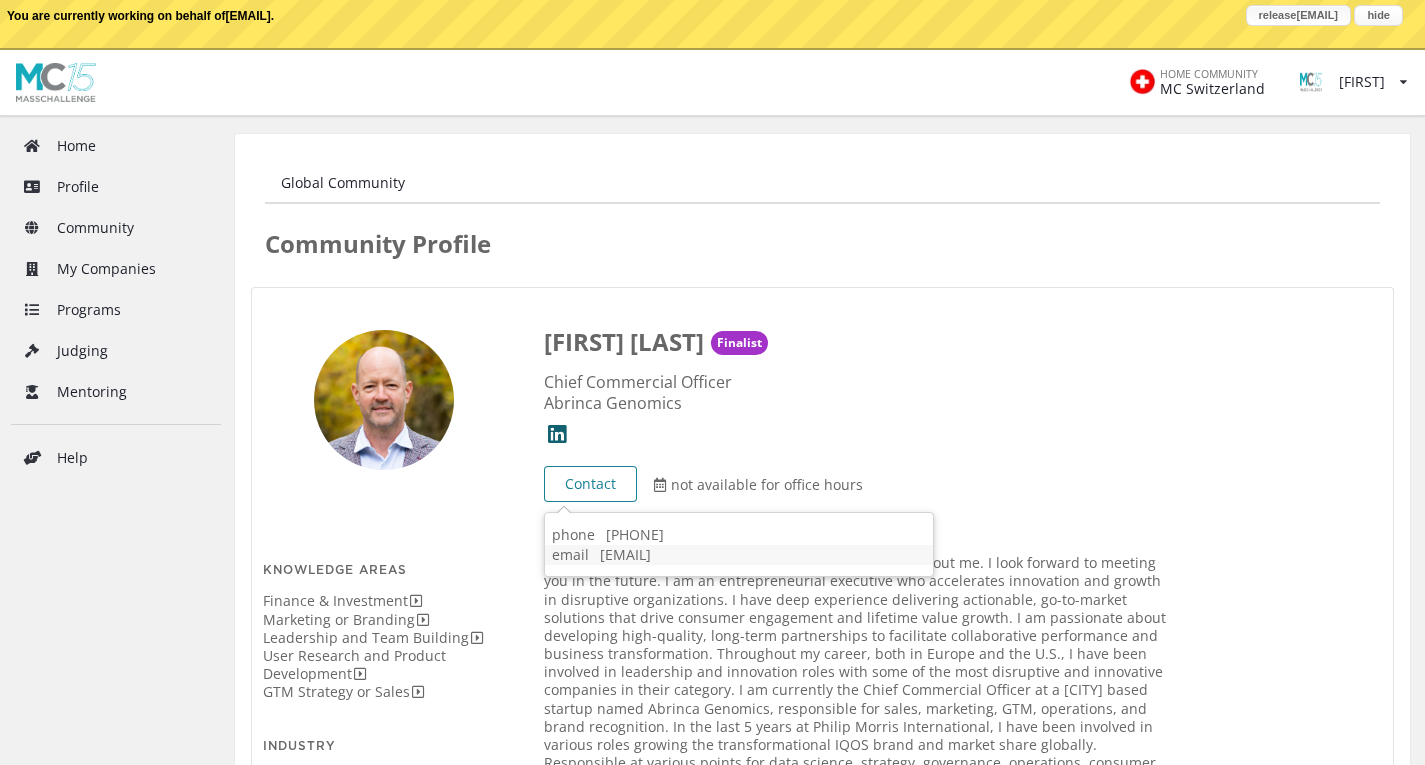 click on "release  devi.krishna@vi-kang.com" at bounding box center [1298, 15] 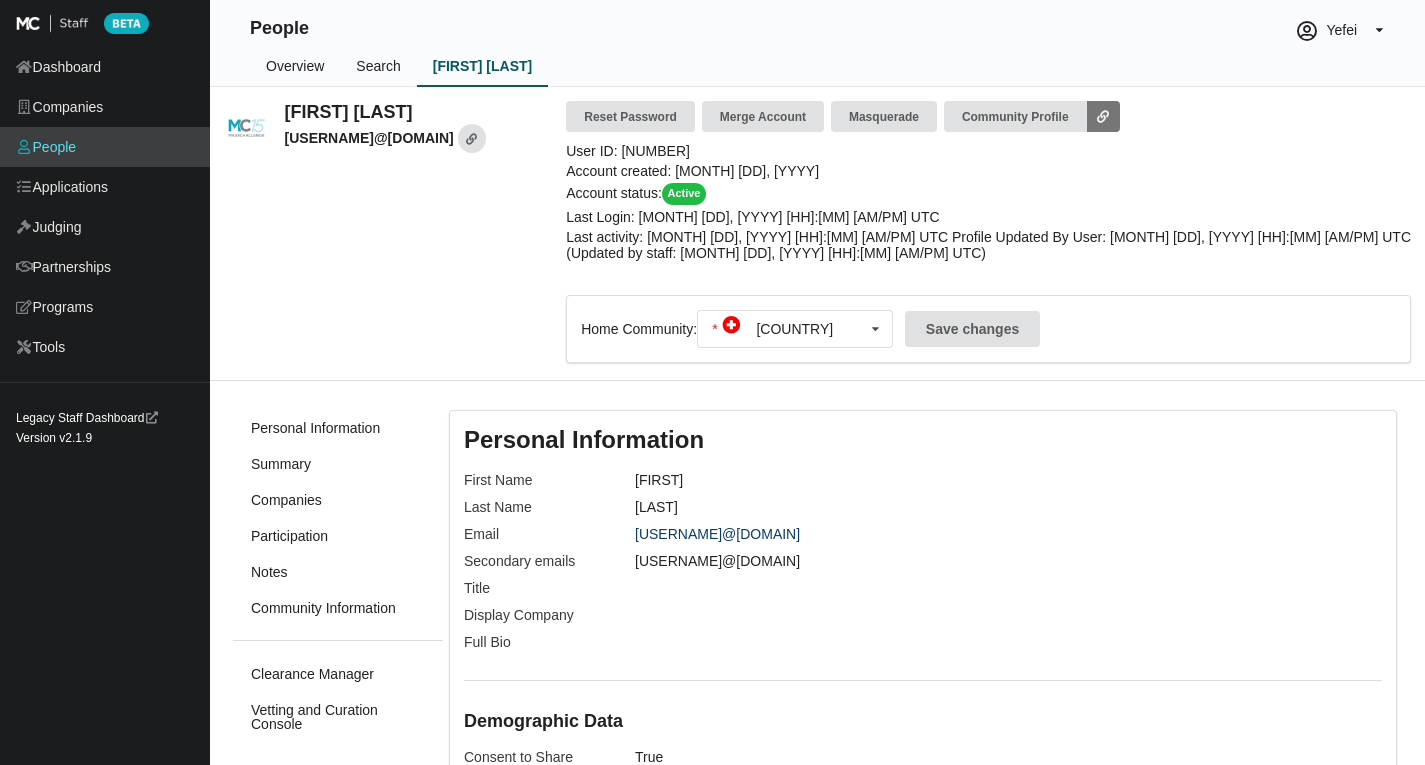 scroll, scrollTop: 0, scrollLeft: 0, axis: both 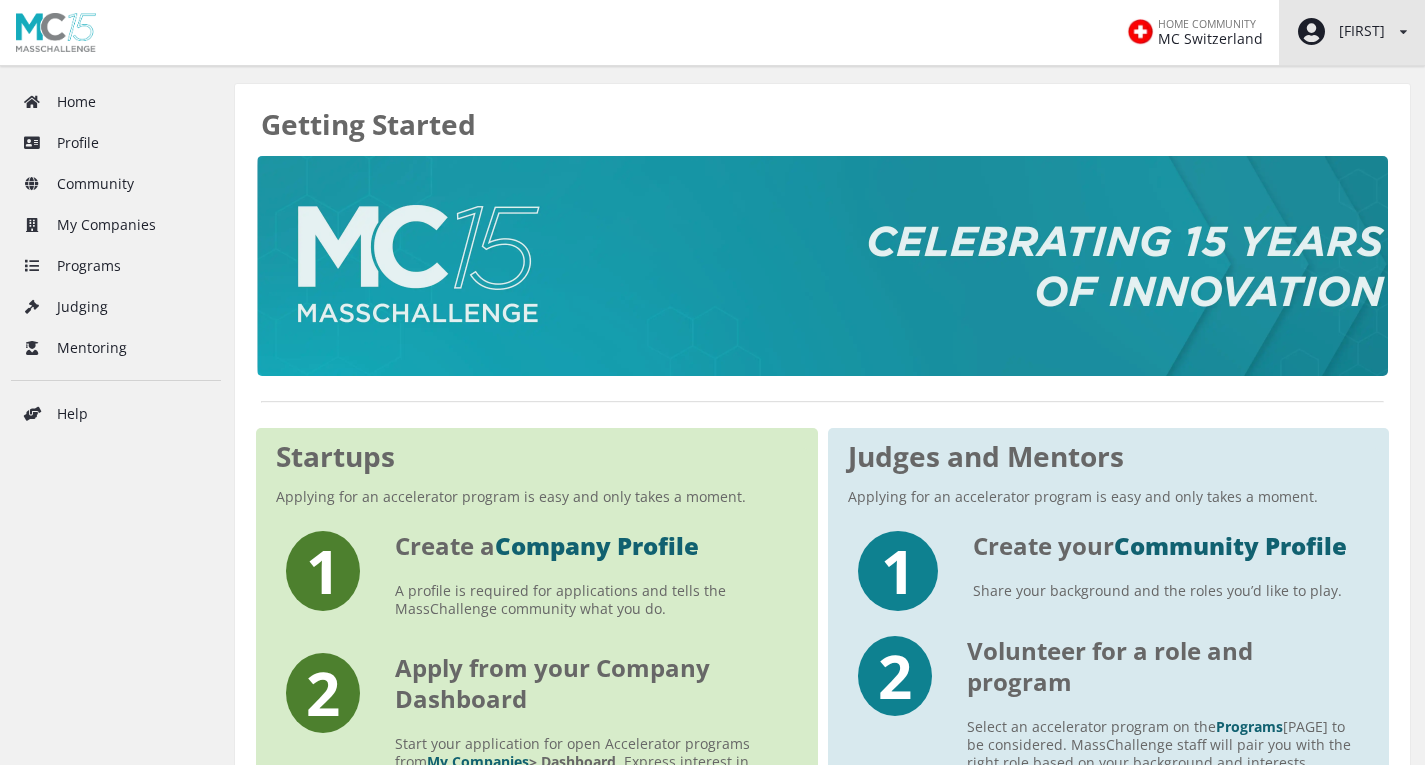 click on "[FIRST]
Staff Dashboard
View/edit profile
Change password
Log out" at bounding box center (1352, 32) 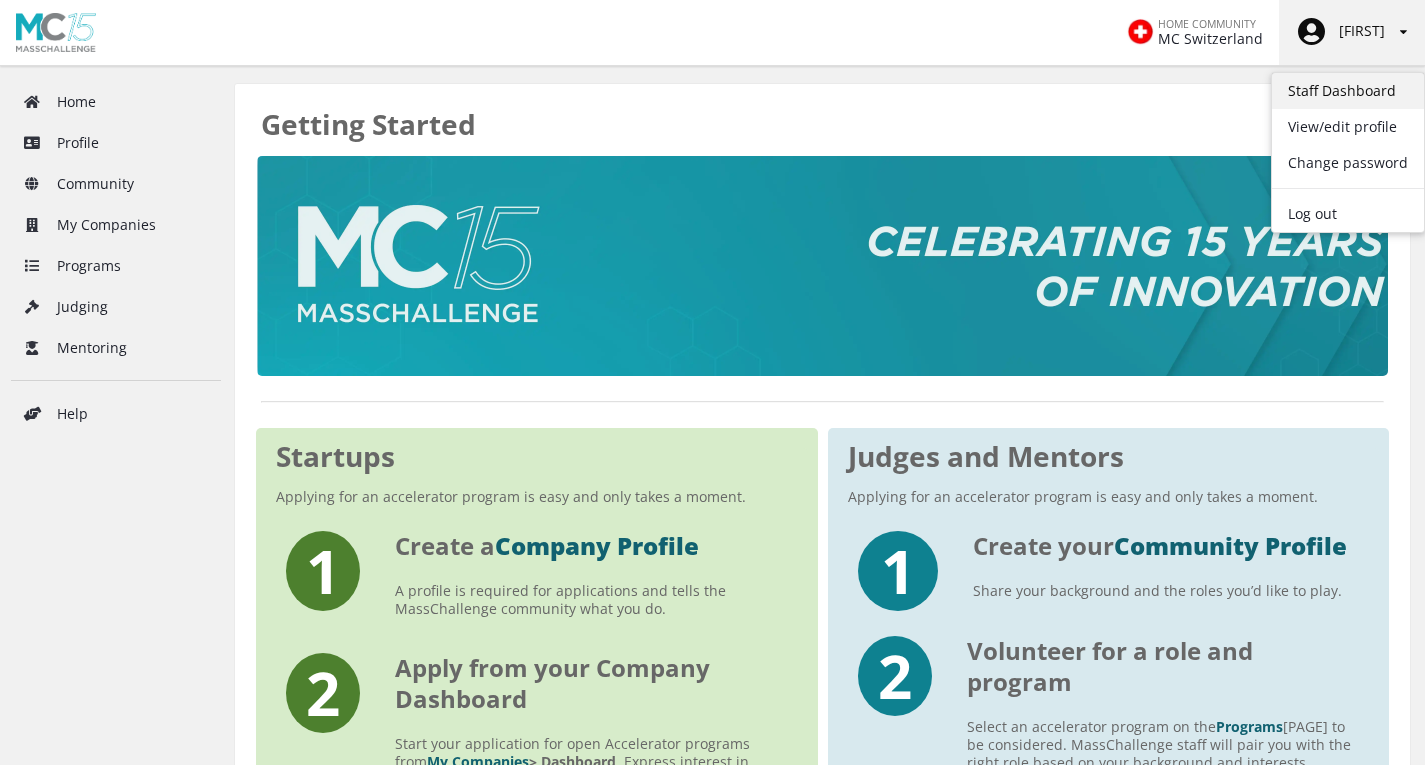 click on "Staff Dashboard" at bounding box center (1348, 91) 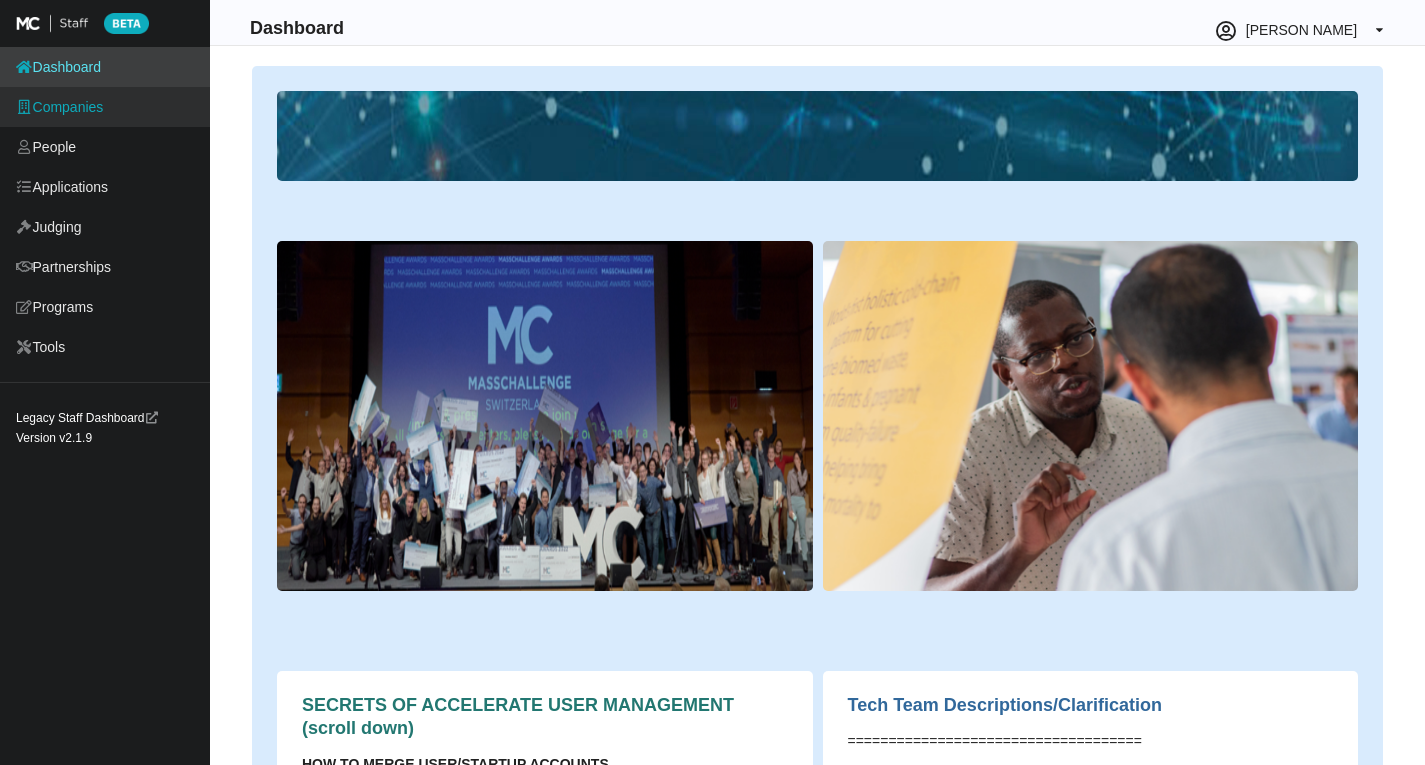 scroll, scrollTop: 0, scrollLeft: 0, axis: both 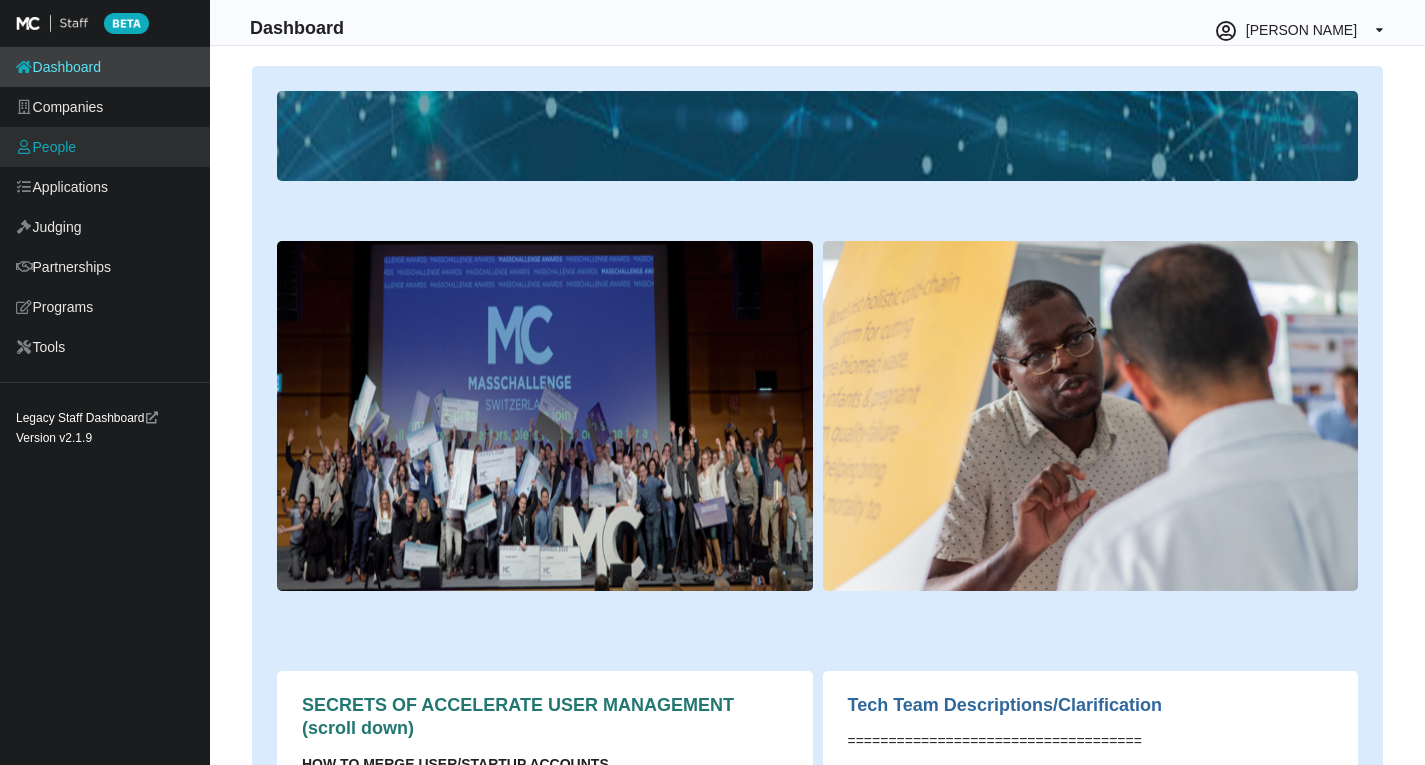 click on "People" at bounding box center [105, 147] 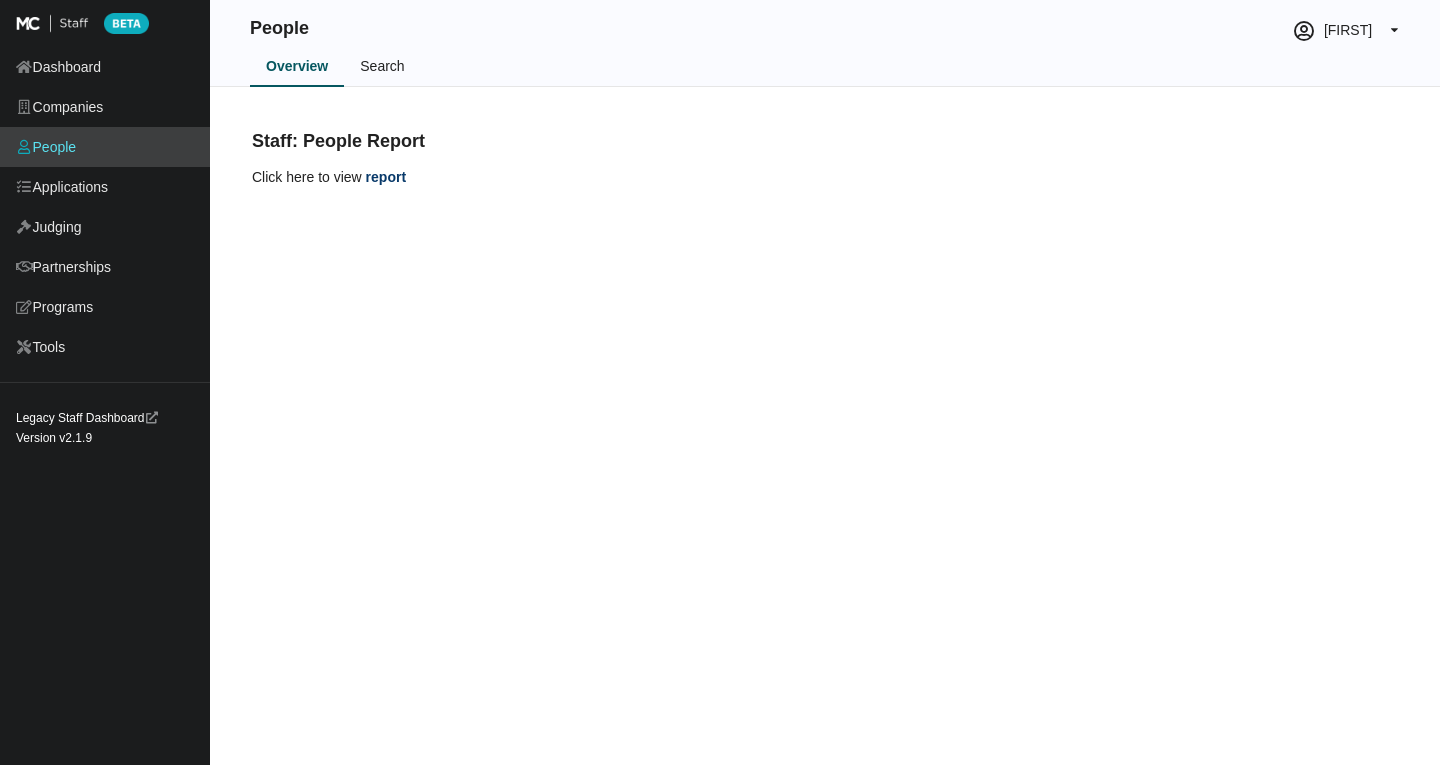 scroll, scrollTop: 0, scrollLeft: 0, axis: both 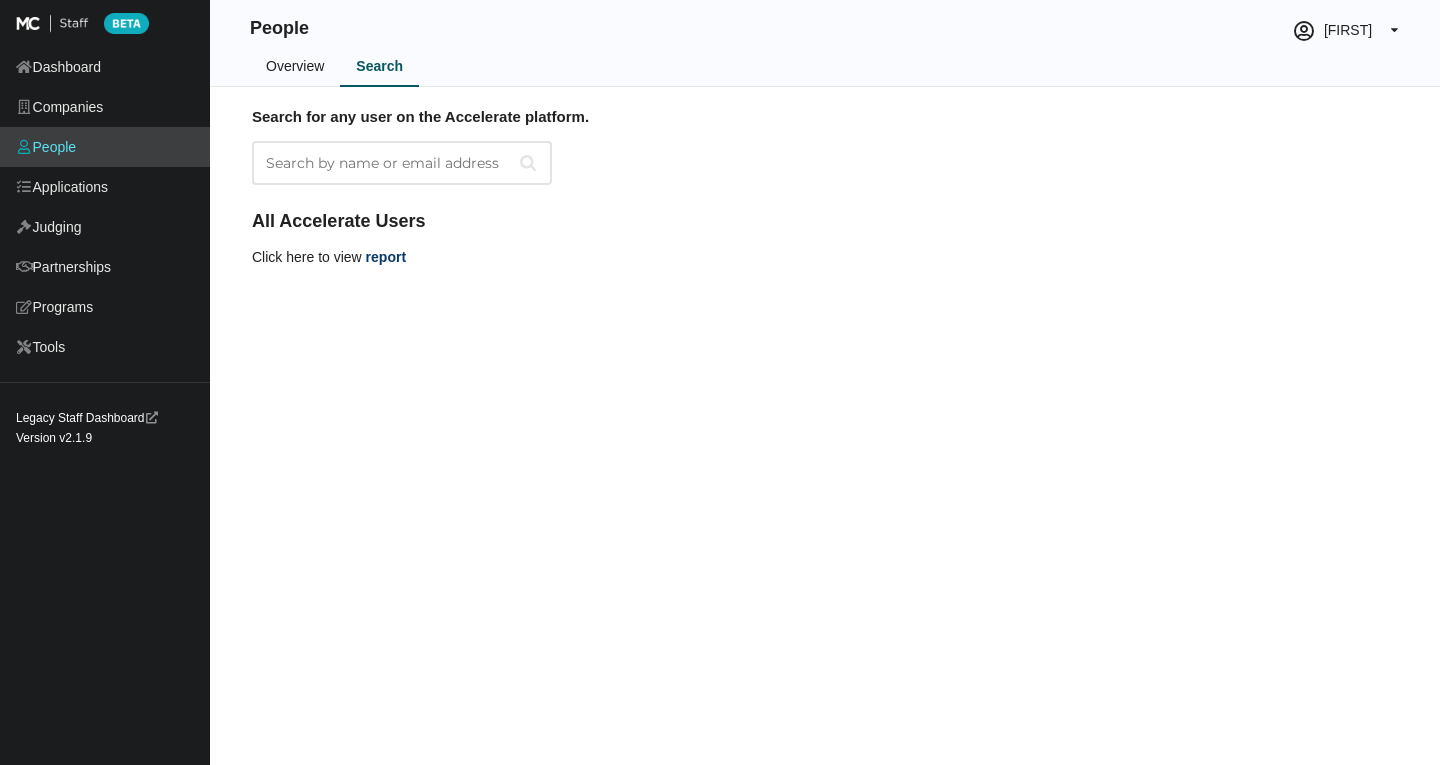 click on "Search by name or email address" at bounding box center (402, 163) 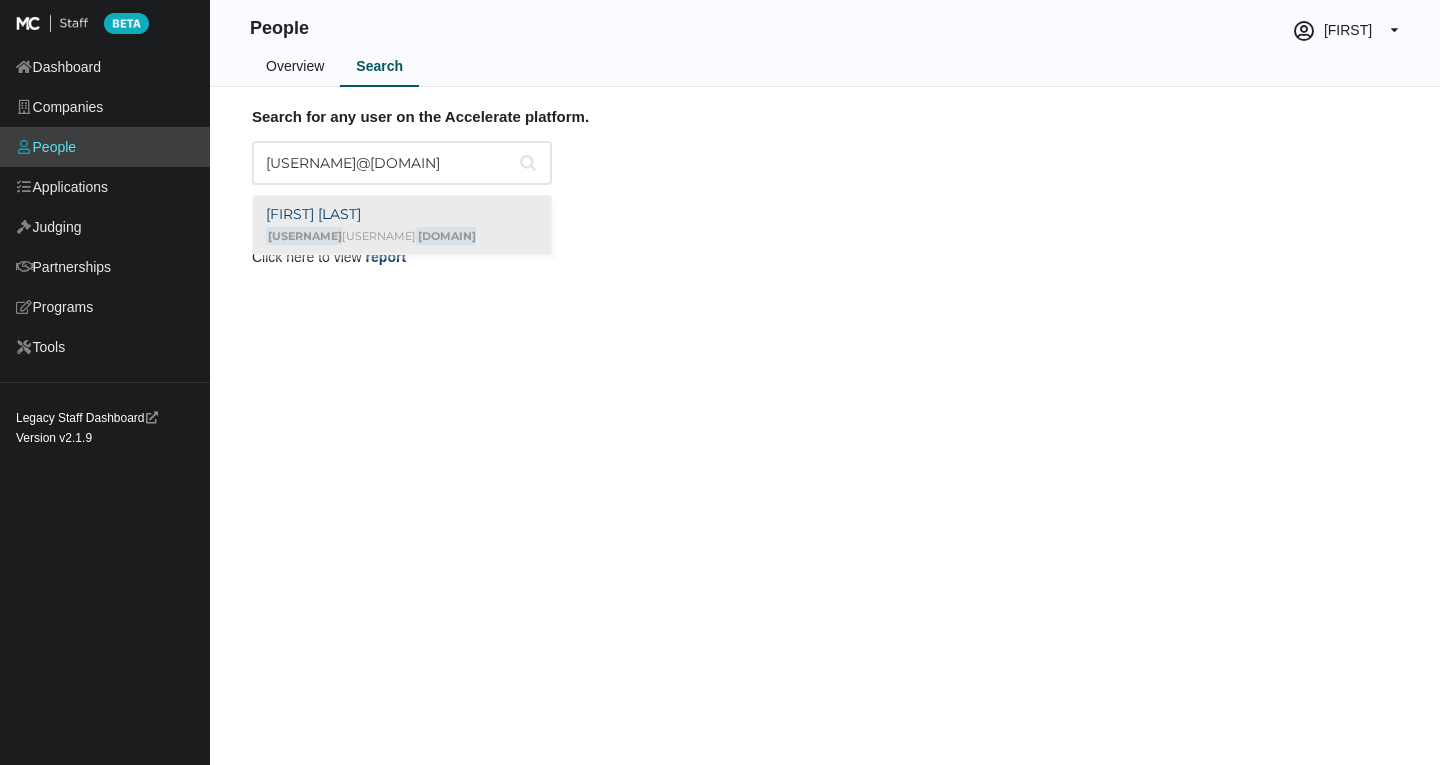 click on "Thomas Howze
tom @ abrinca.com" at bounding box center (402, 225) 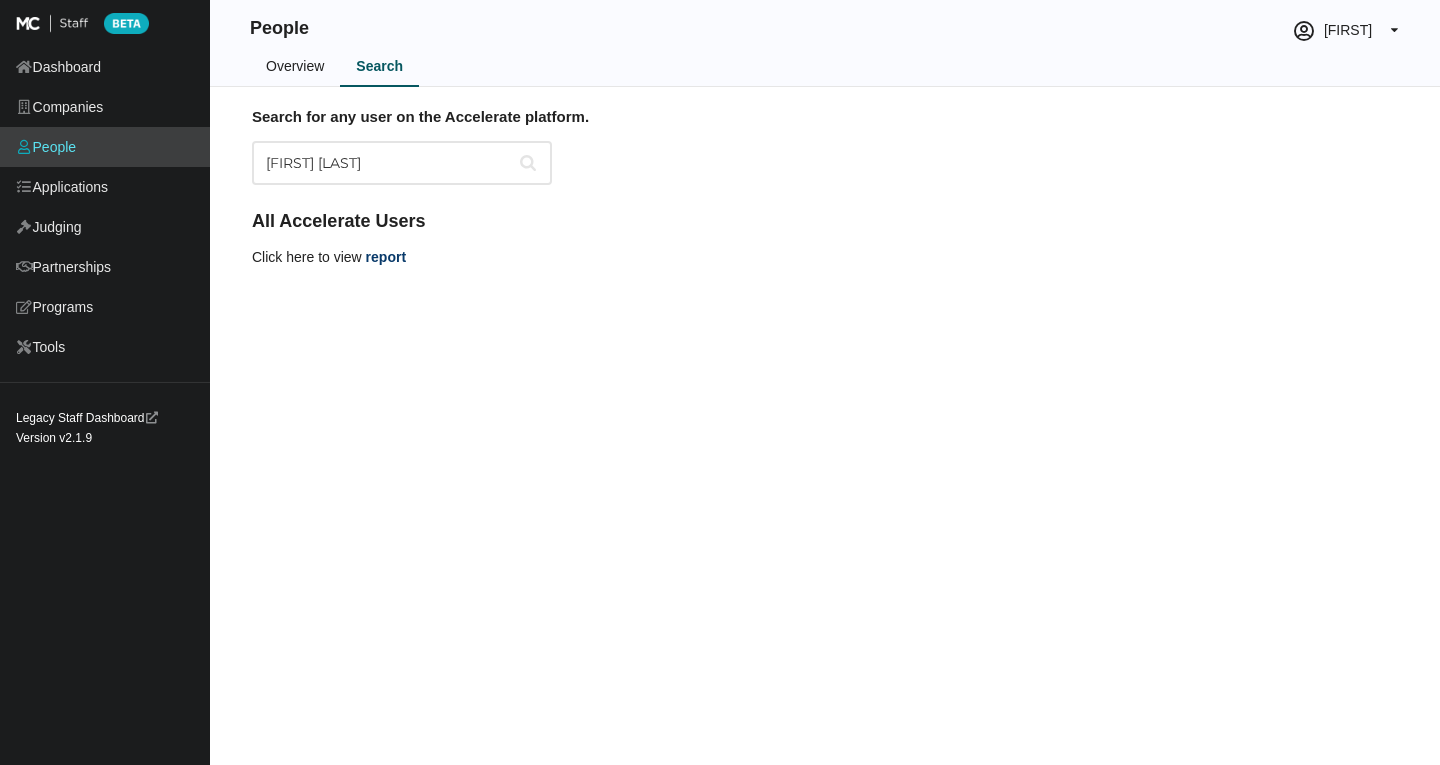 type on "Thomas Howze" 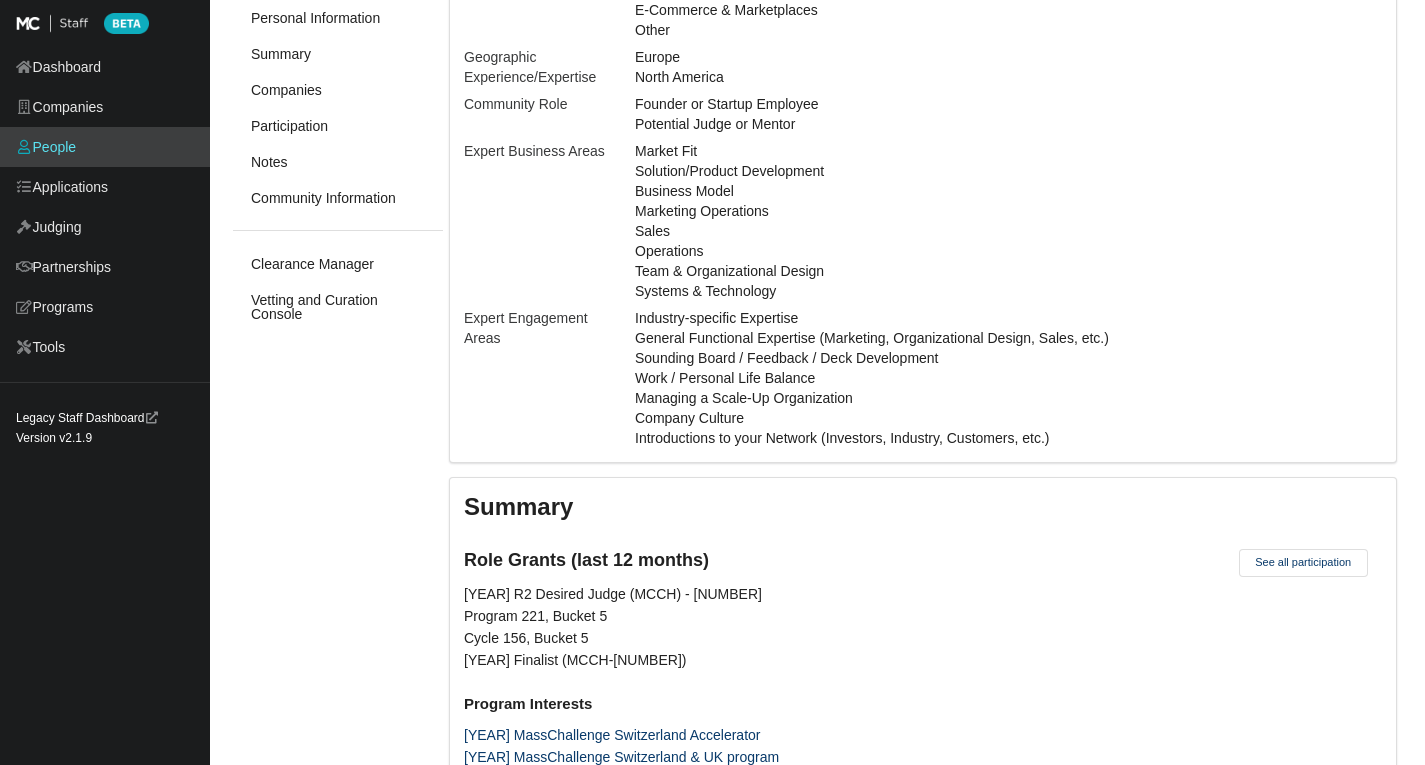 scroll, scrollTop: 2300, scrollLeft: 0, axis: vertical 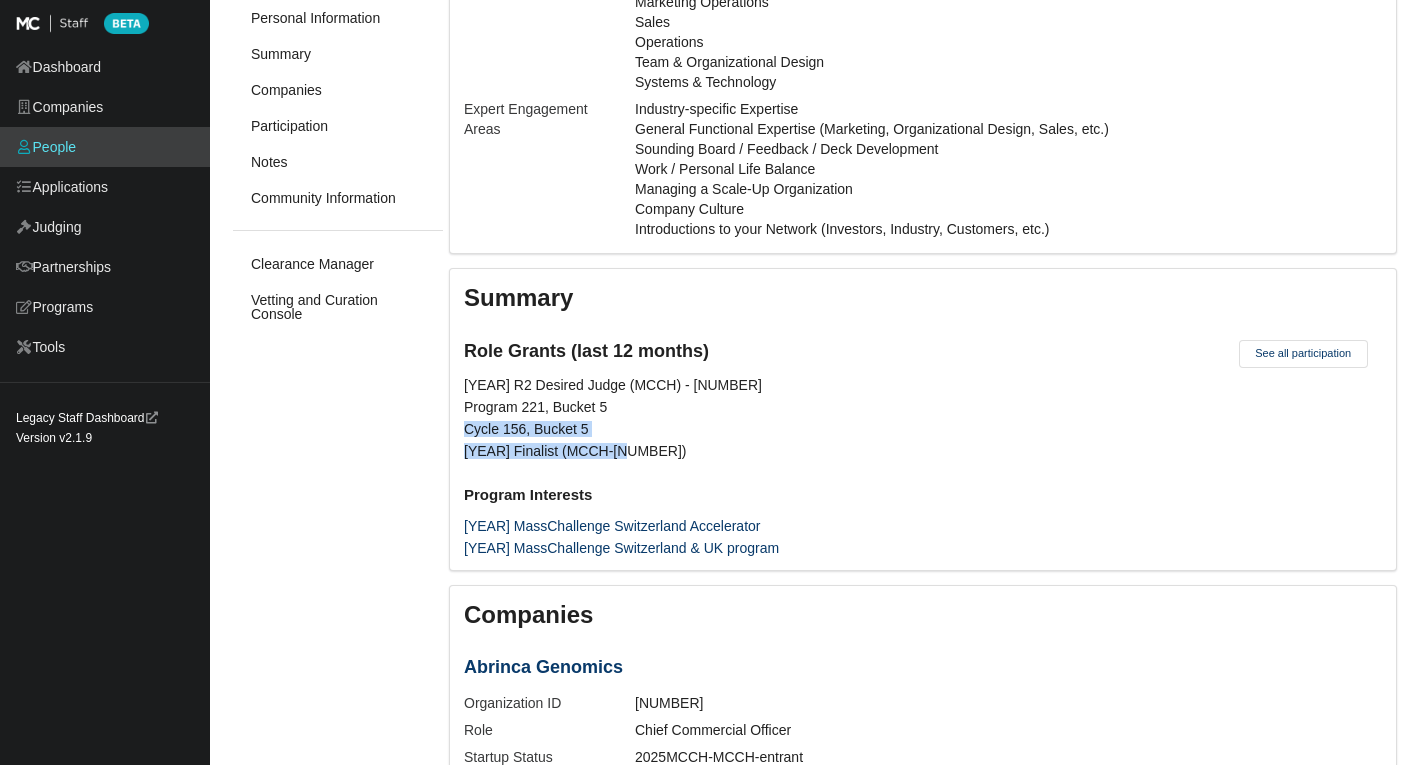 drag, startPoint x: 652, startPoint y: 471, endPoint x: 611, endPoint y: 411, distance: 72.67049 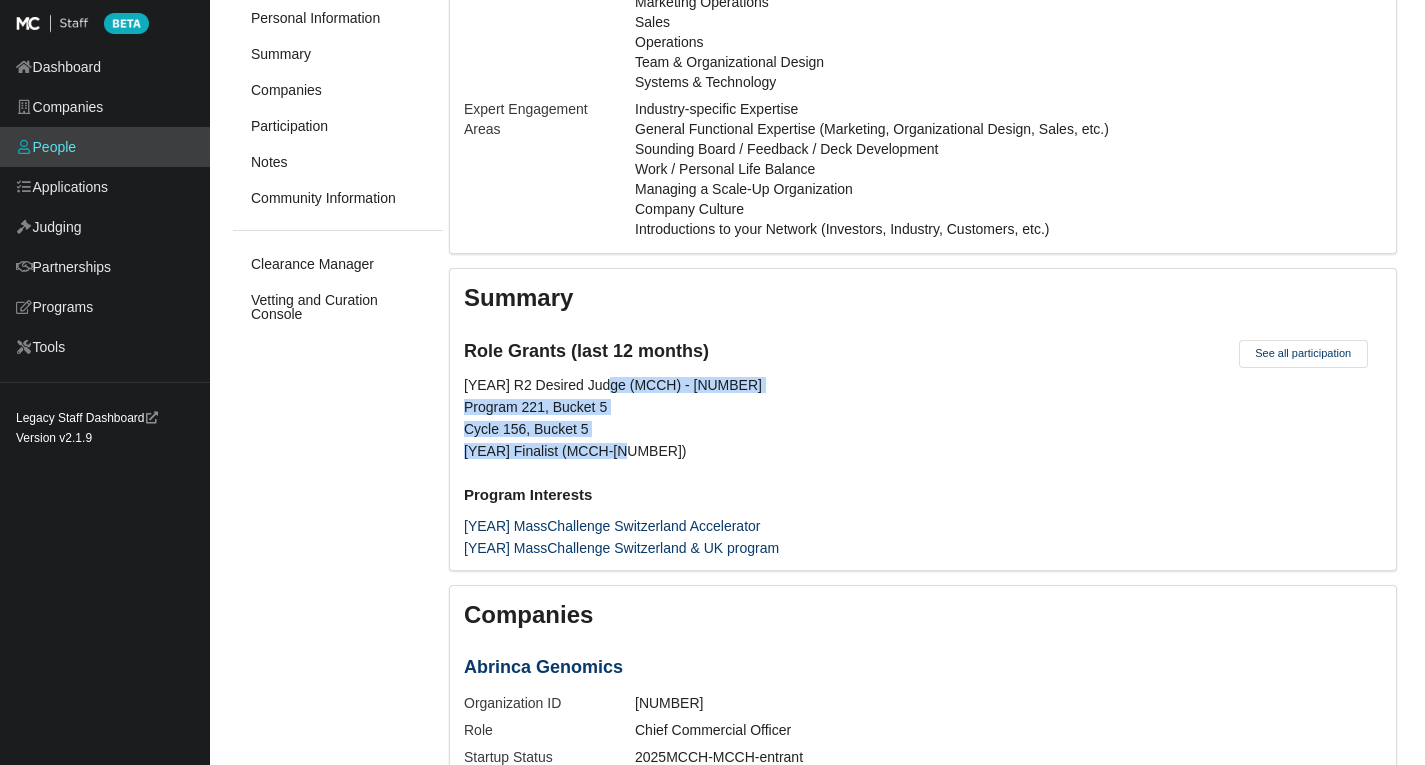 drag, startPoint x: 612, startPoint y: 407, endPoint x: 711, endPoint y: 454, distance: 109.59015 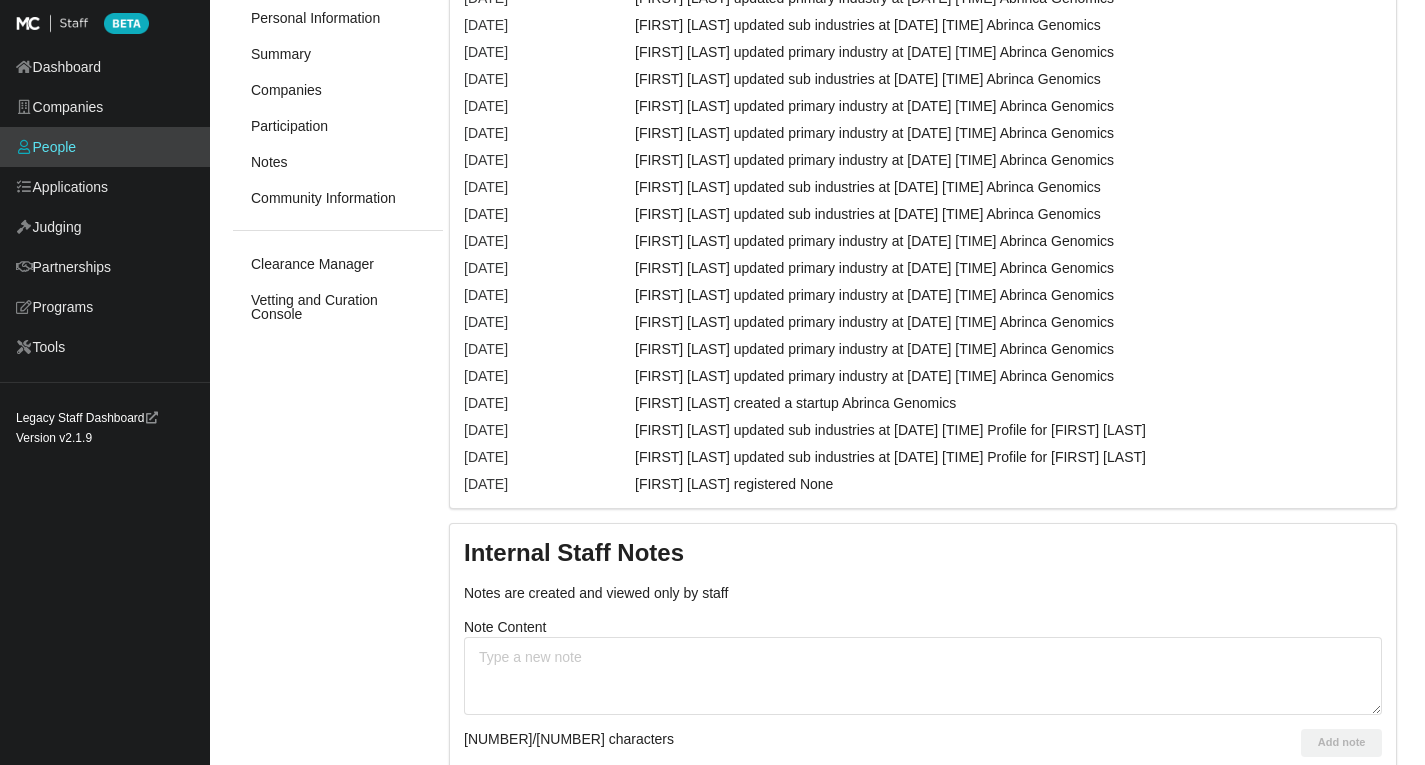 scroll, scrollTop: 5208, scrollLeft: 0, axis: vertical 